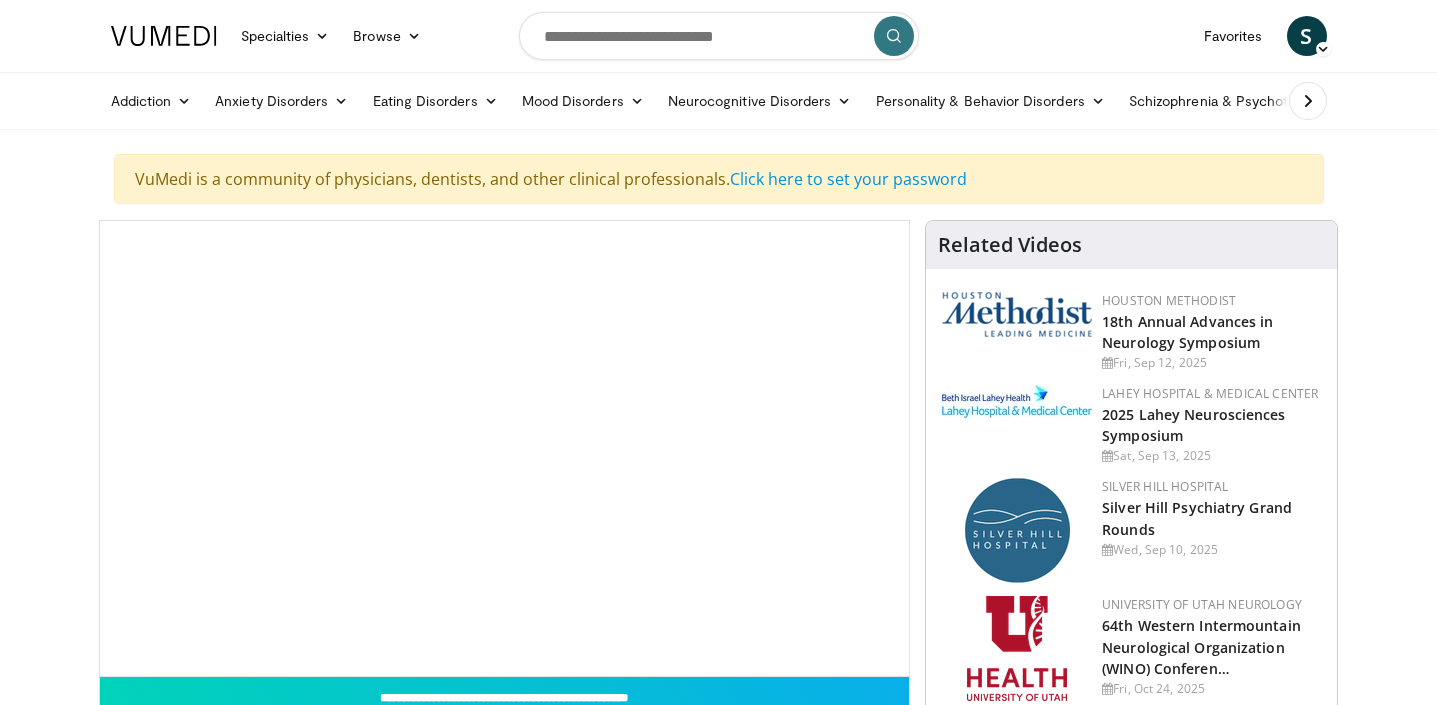scroll, scrollTop: 0, scrollLeft: 0, axis: both 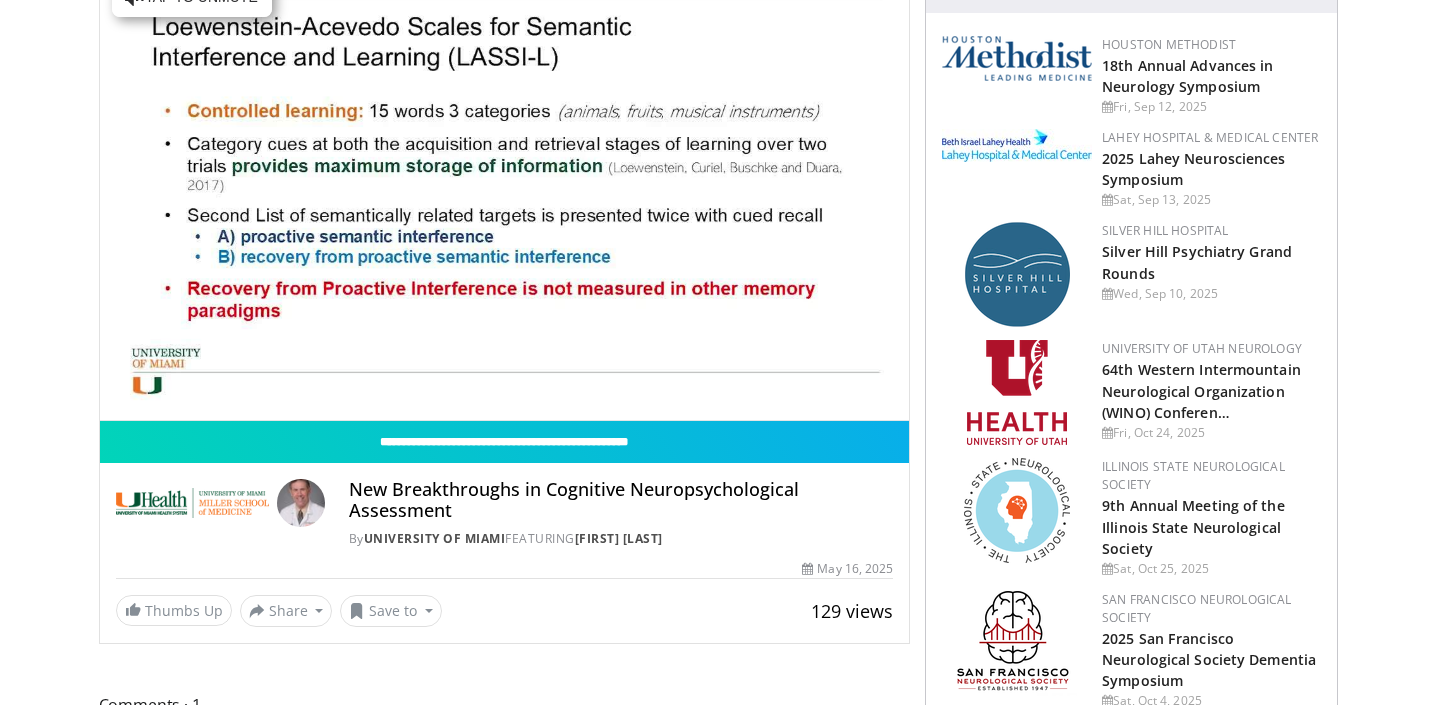 click on "**********" at bounding box center [505, 193] 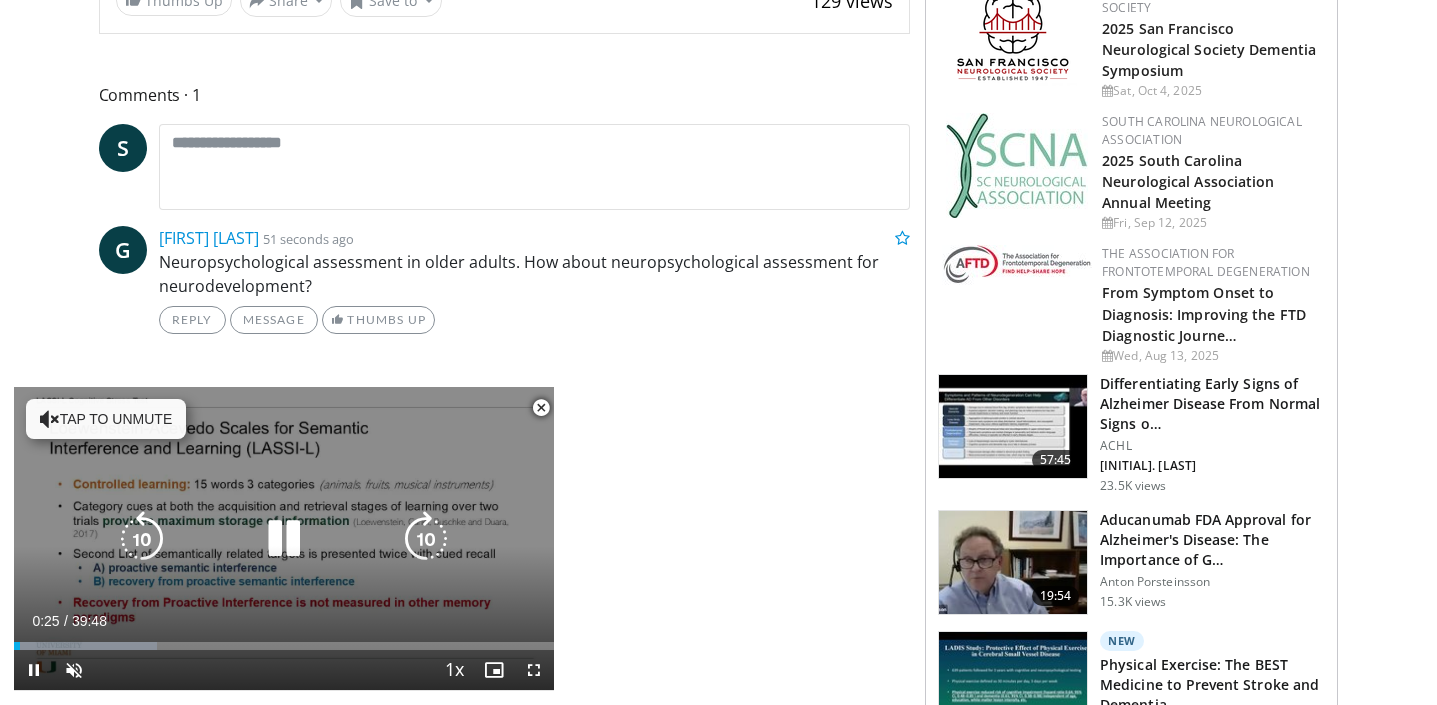 scroll, scrollTop: 879, scrollLeft: 0, axis: vertical 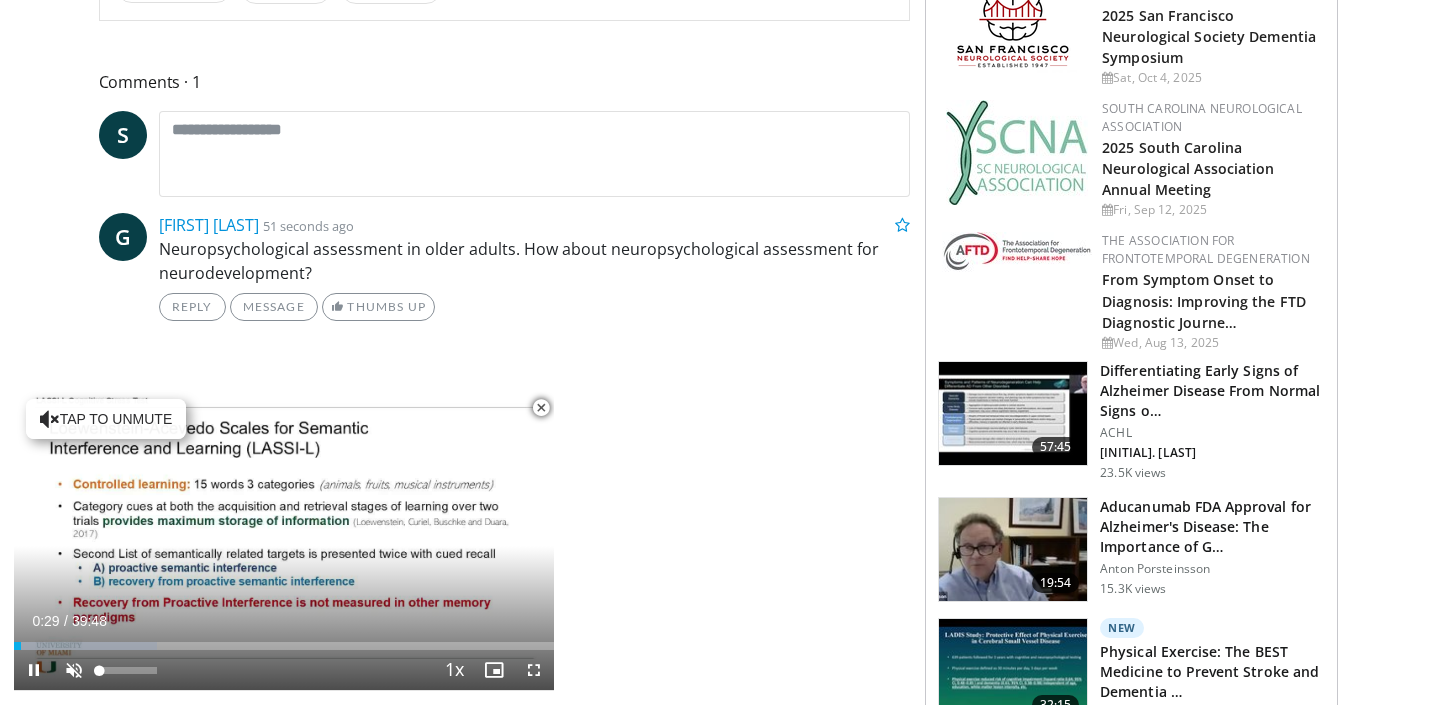 click at bounding box center [74, 670] 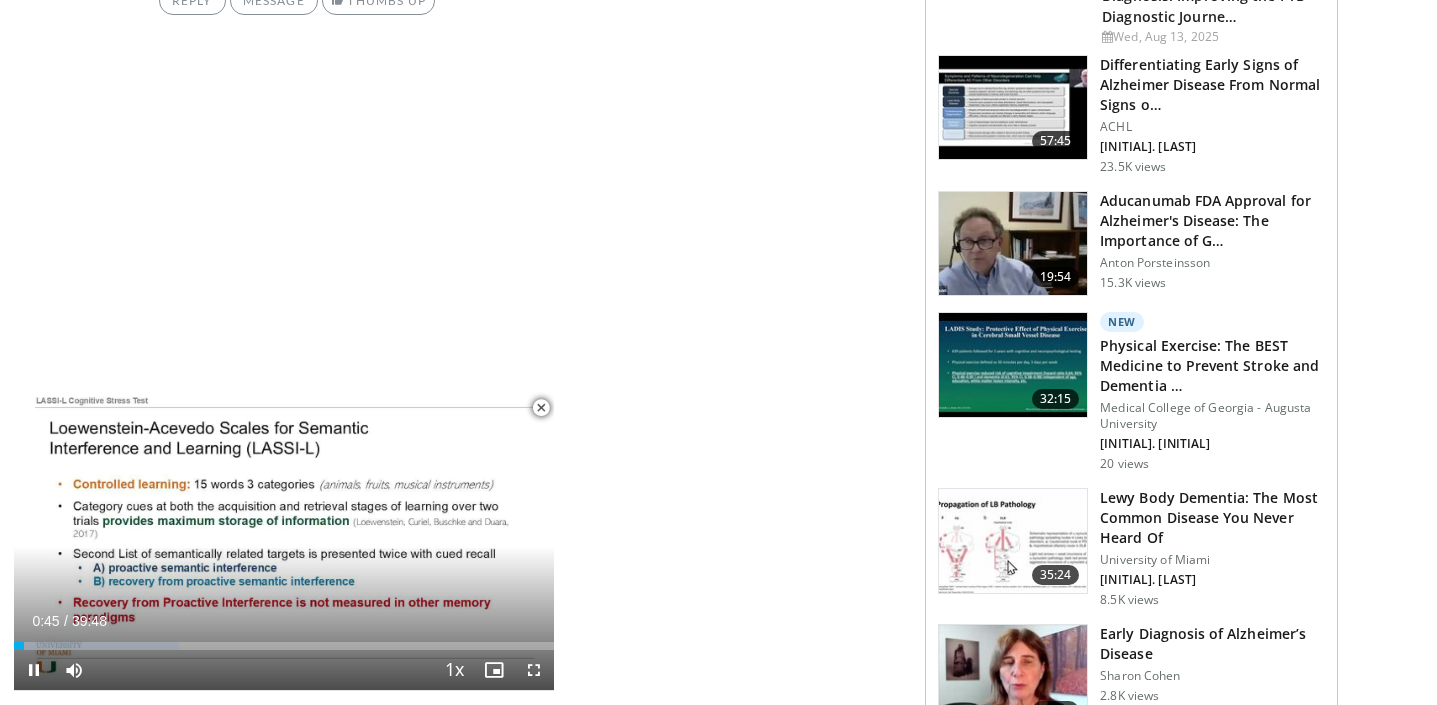 scroll, scrollTop: 1180, scrollLeft: 0, axis: vertical 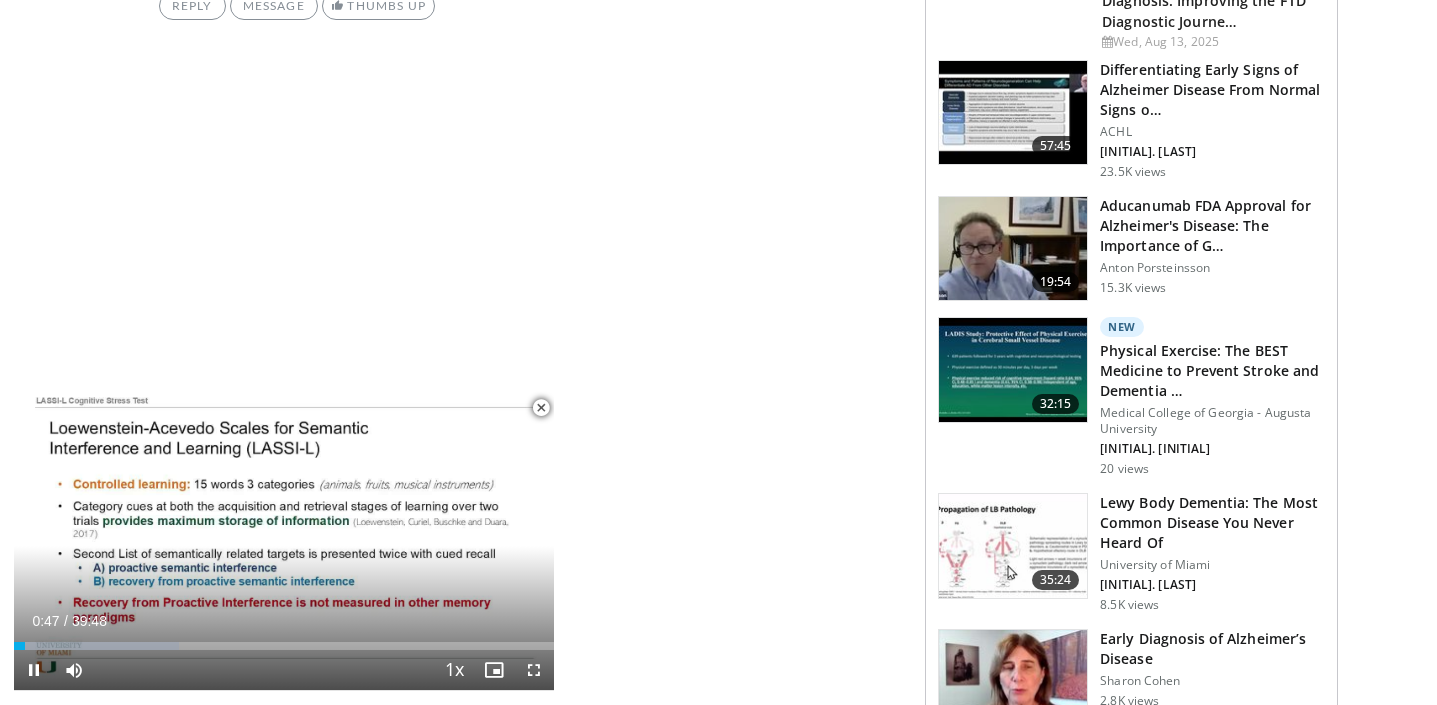 click at bounding box center [541, 408] 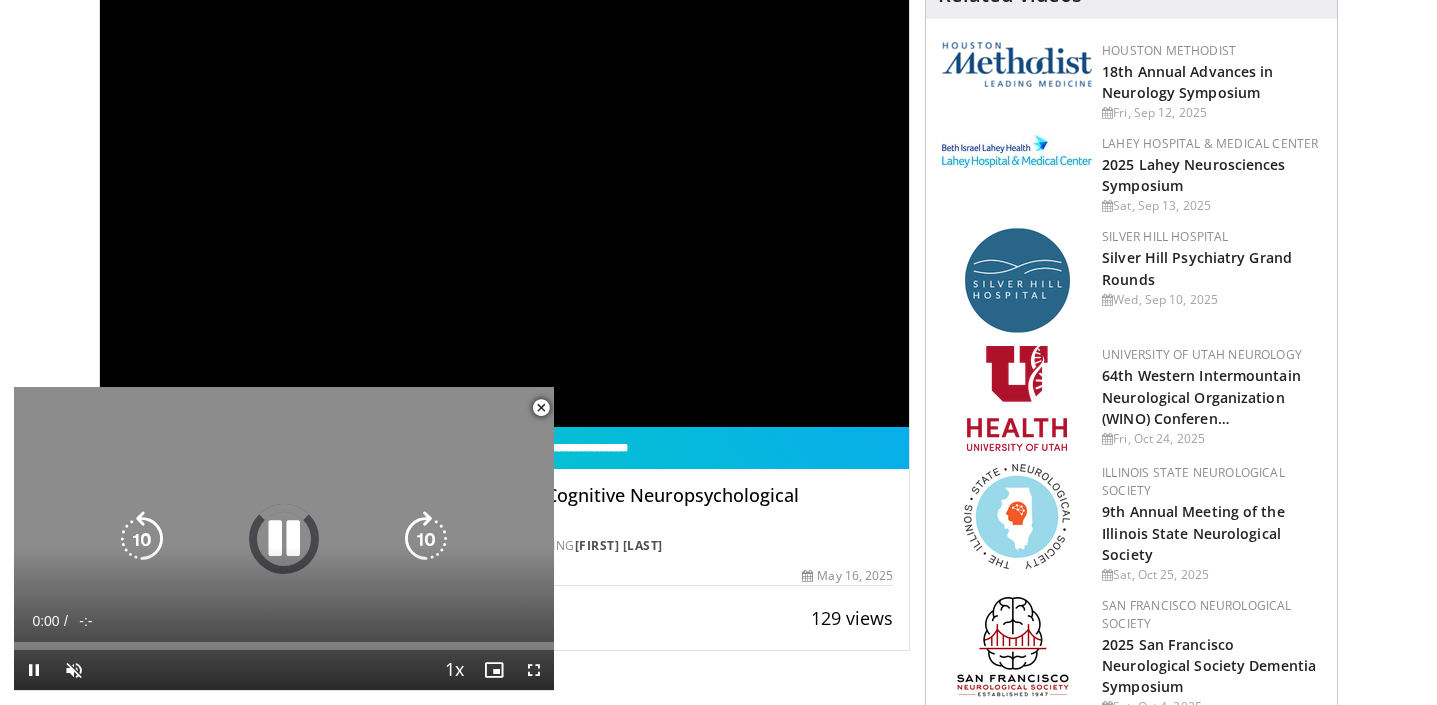 scroll, scrollTop: 458, scrollLeft: 0, axis: vertical 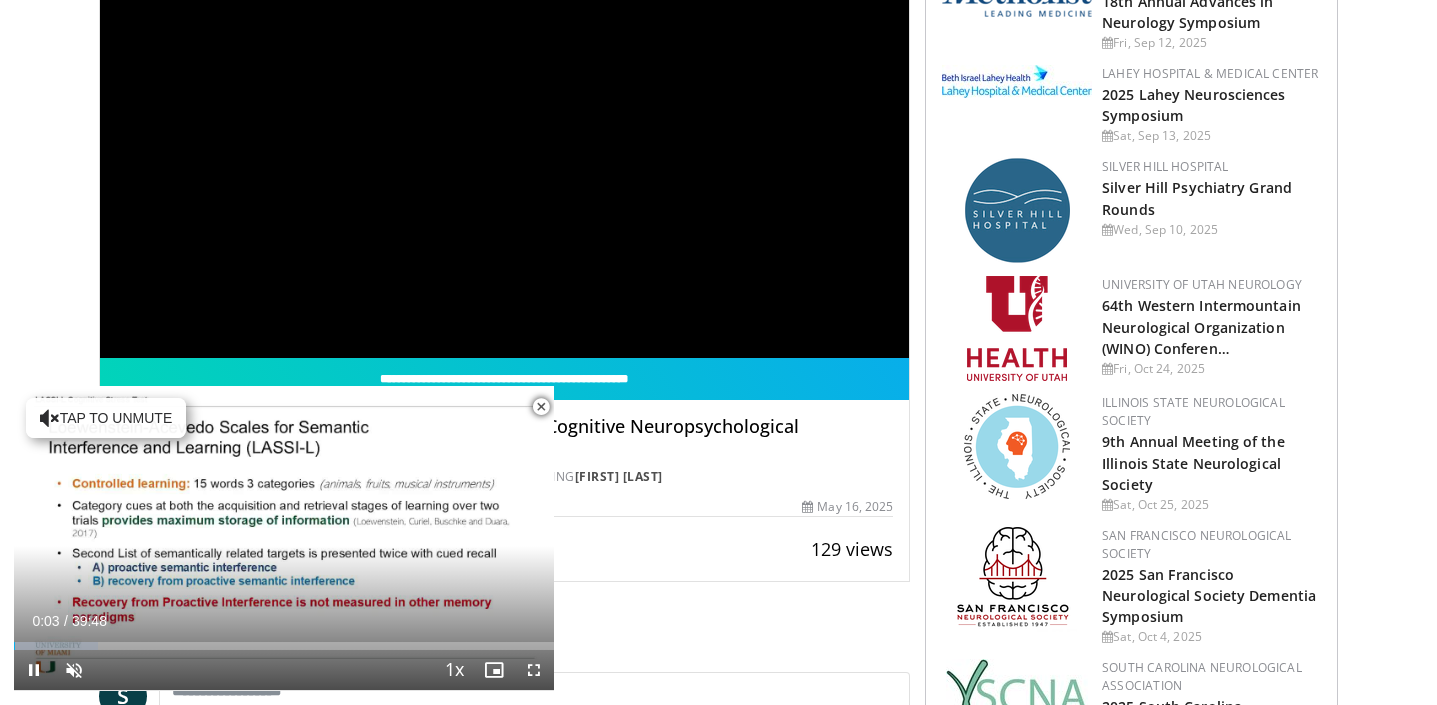 click at bounding box center [541, 407] 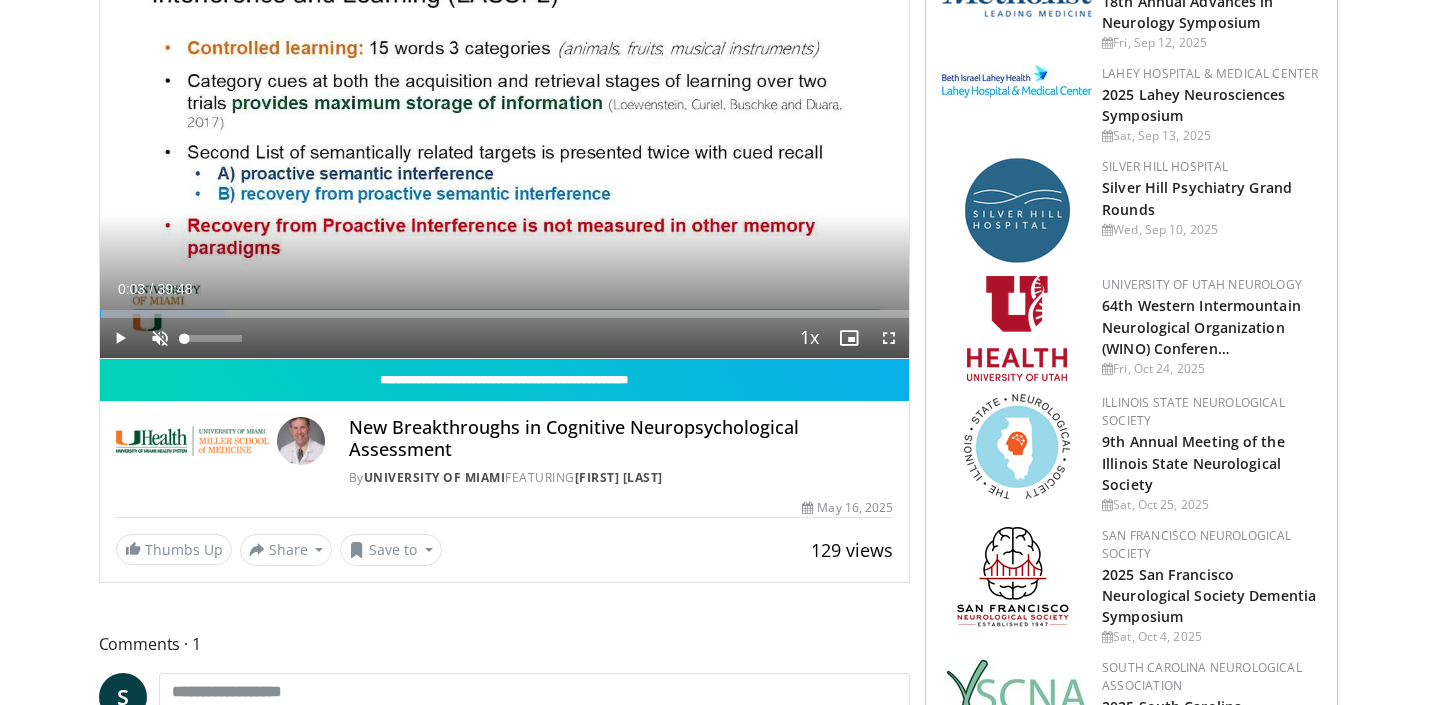 click at bounding box center [160, 338] 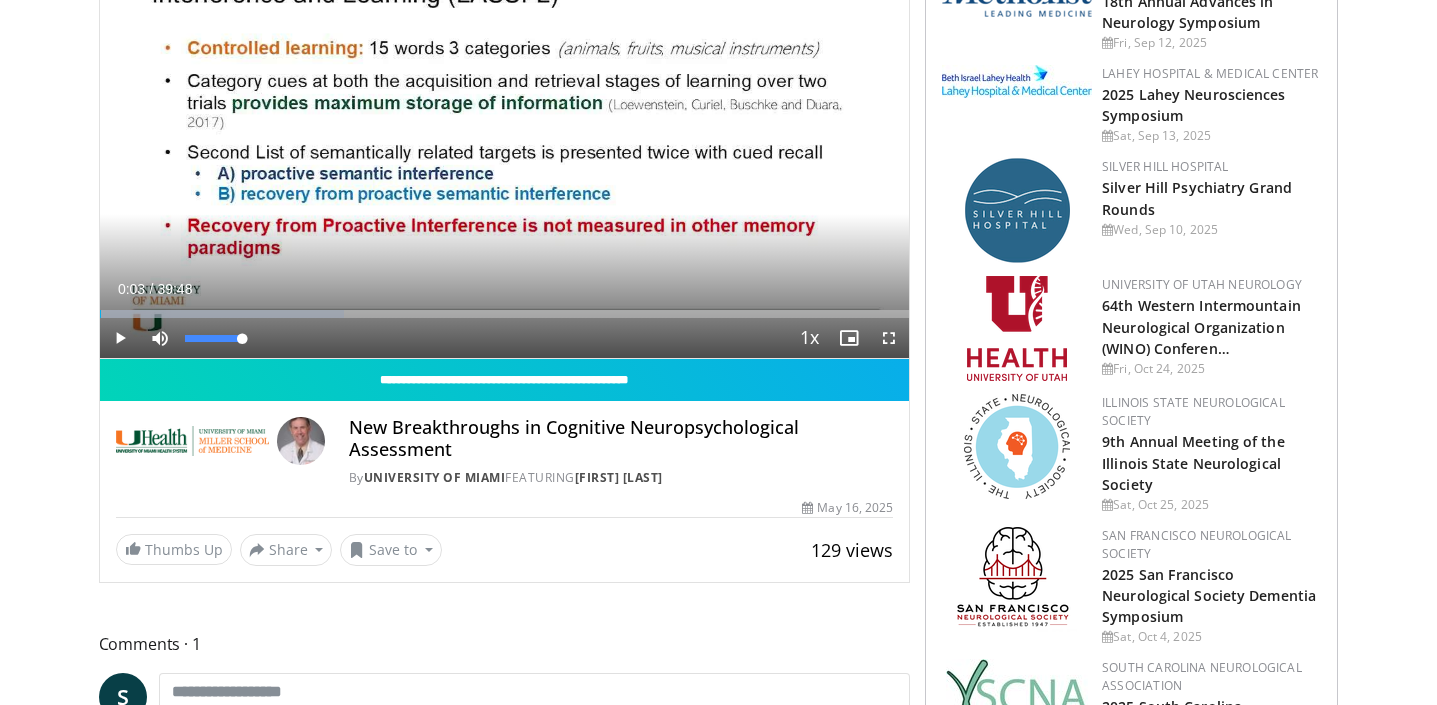 click at bounding box center [160, 338] 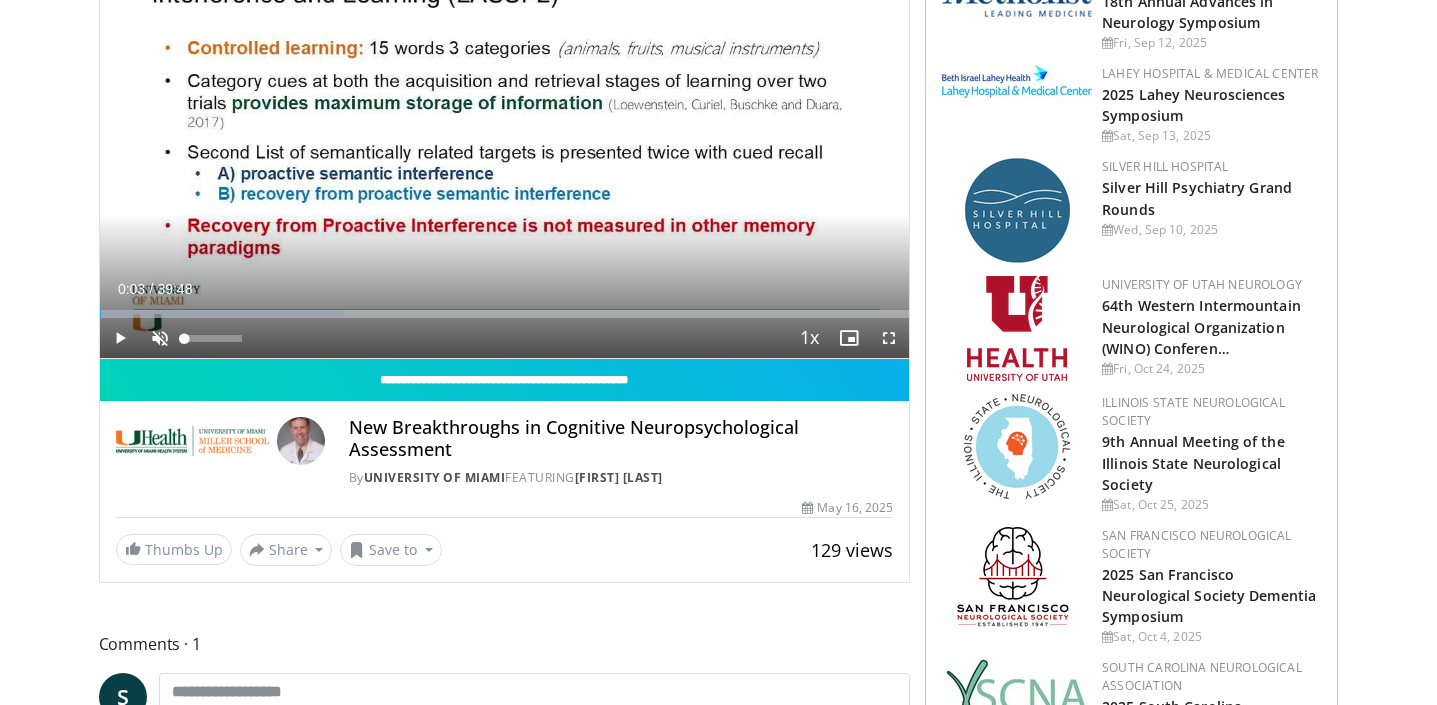 click at bounding box center (160, 338) 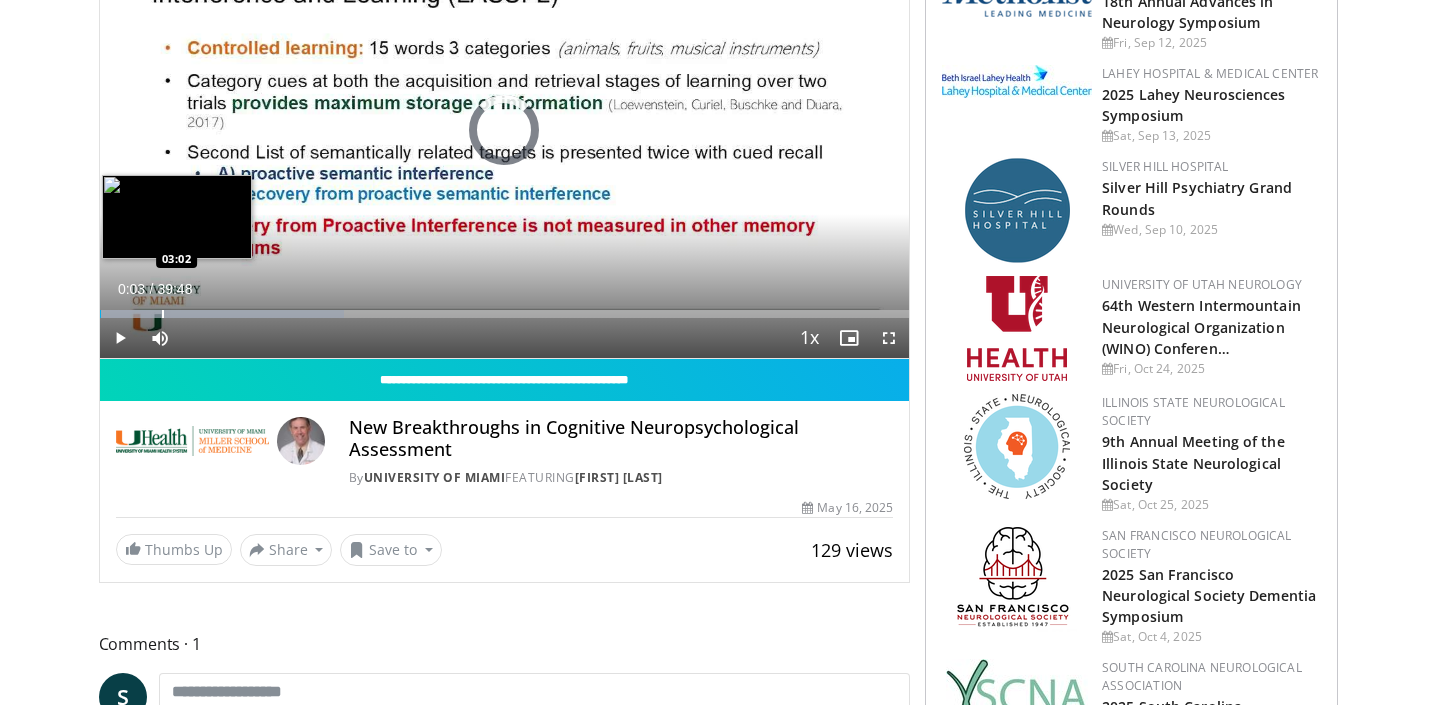 click at bounding box center [163, 314] 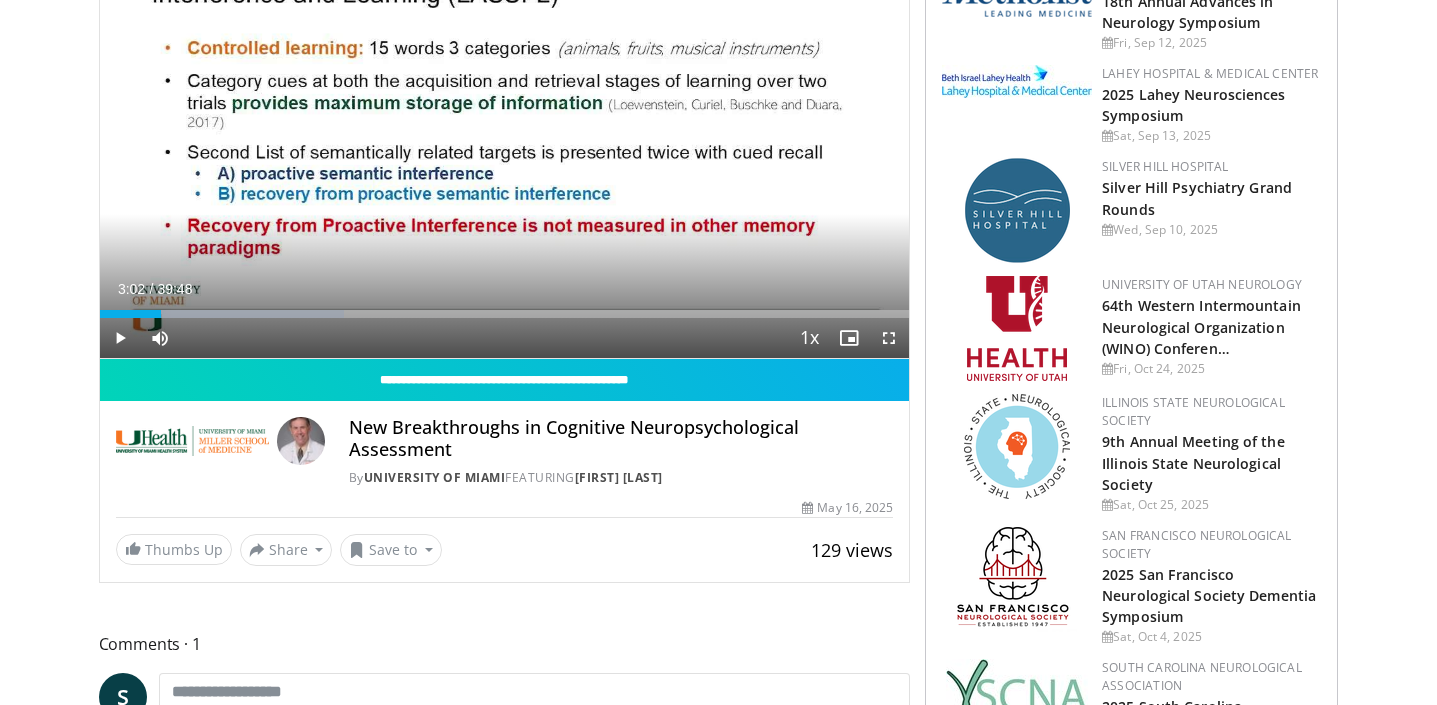 click at bounding box center [120, 338] 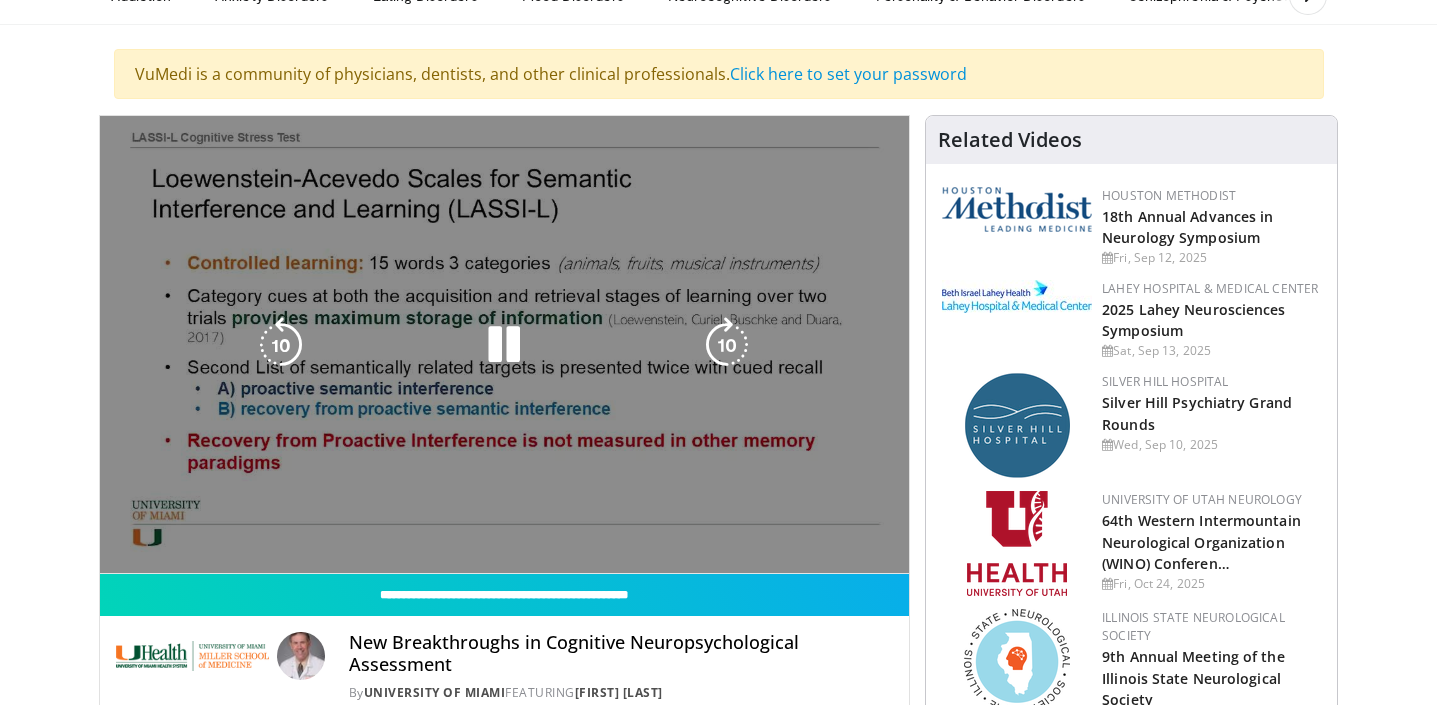 scroll, scrollTop: 115, scrollLeft: 0, axis: vertical 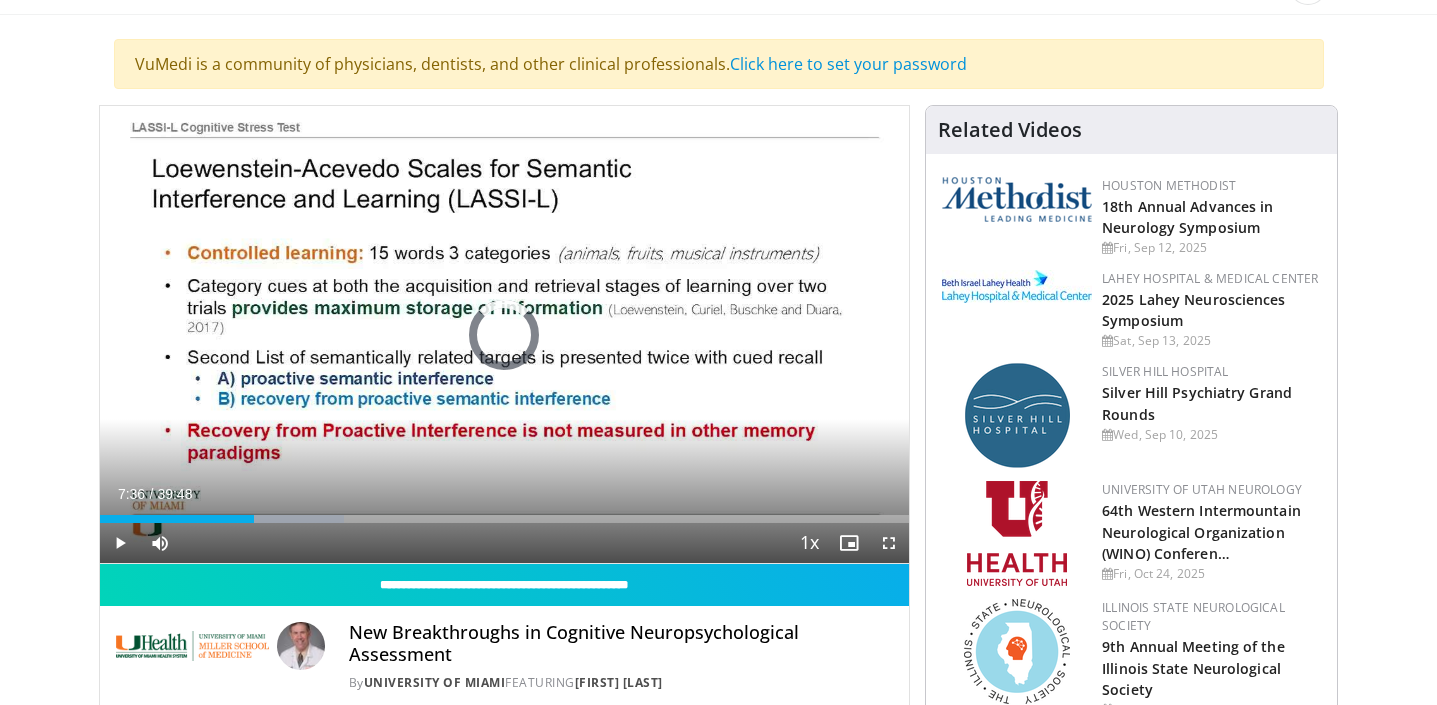 click at bounding box center (256, 519) 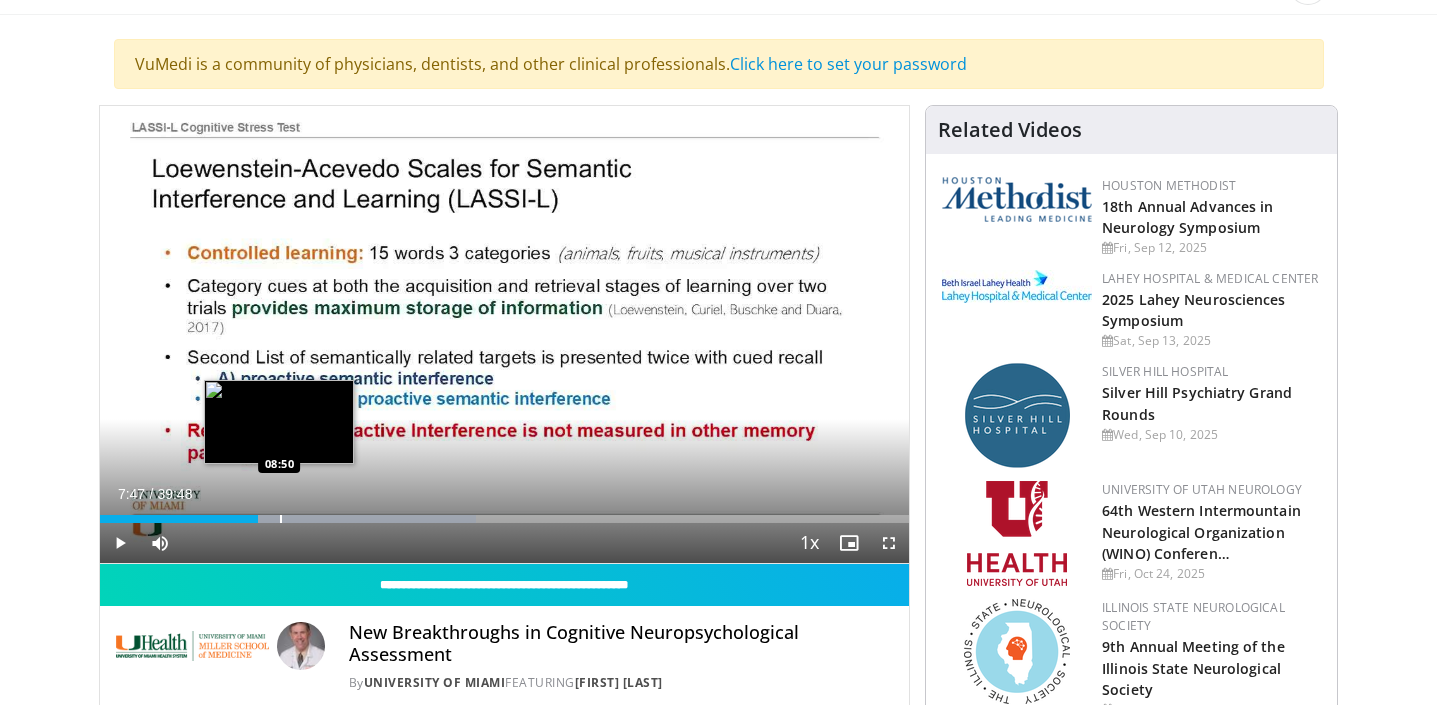 click at bounding box center (281, 519) 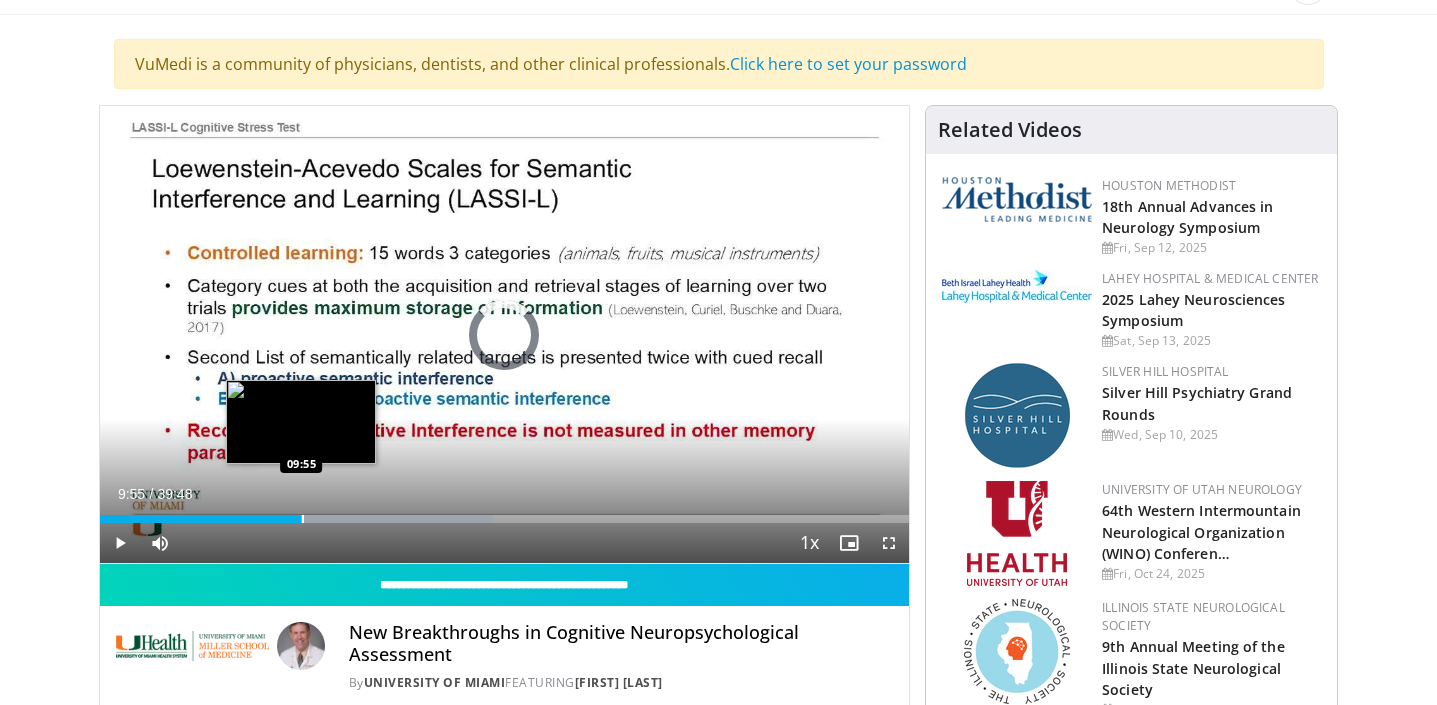 click at bounding box center (303, 519) 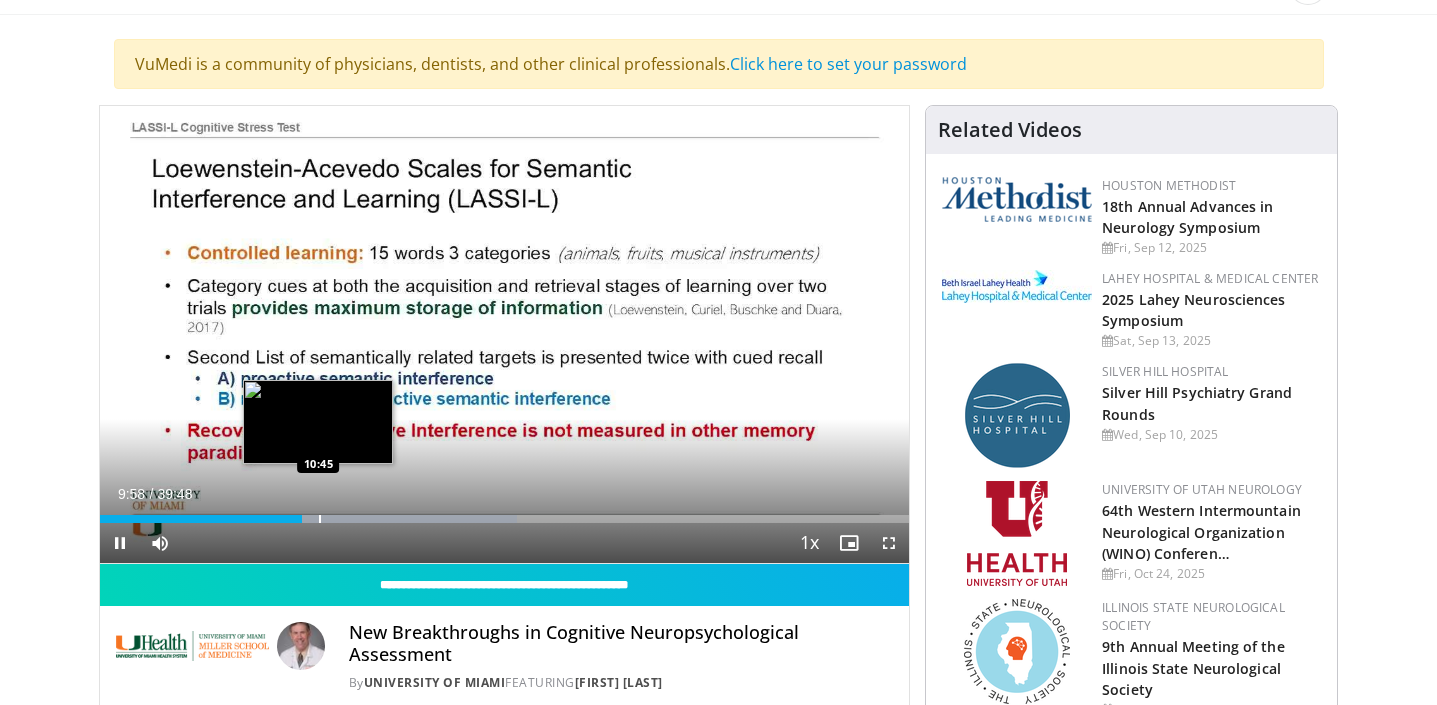 click at bounding box center [320, 519] 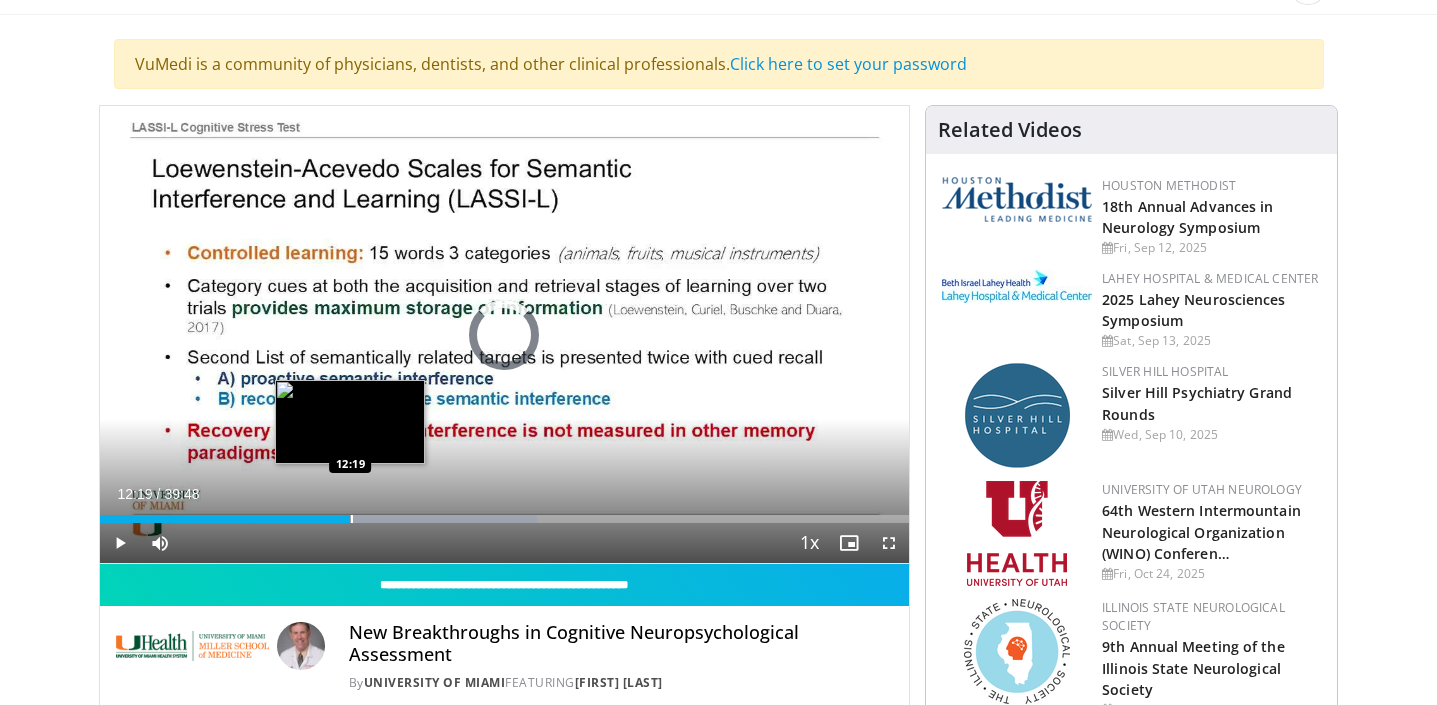 click at bounding box center [352, 519] 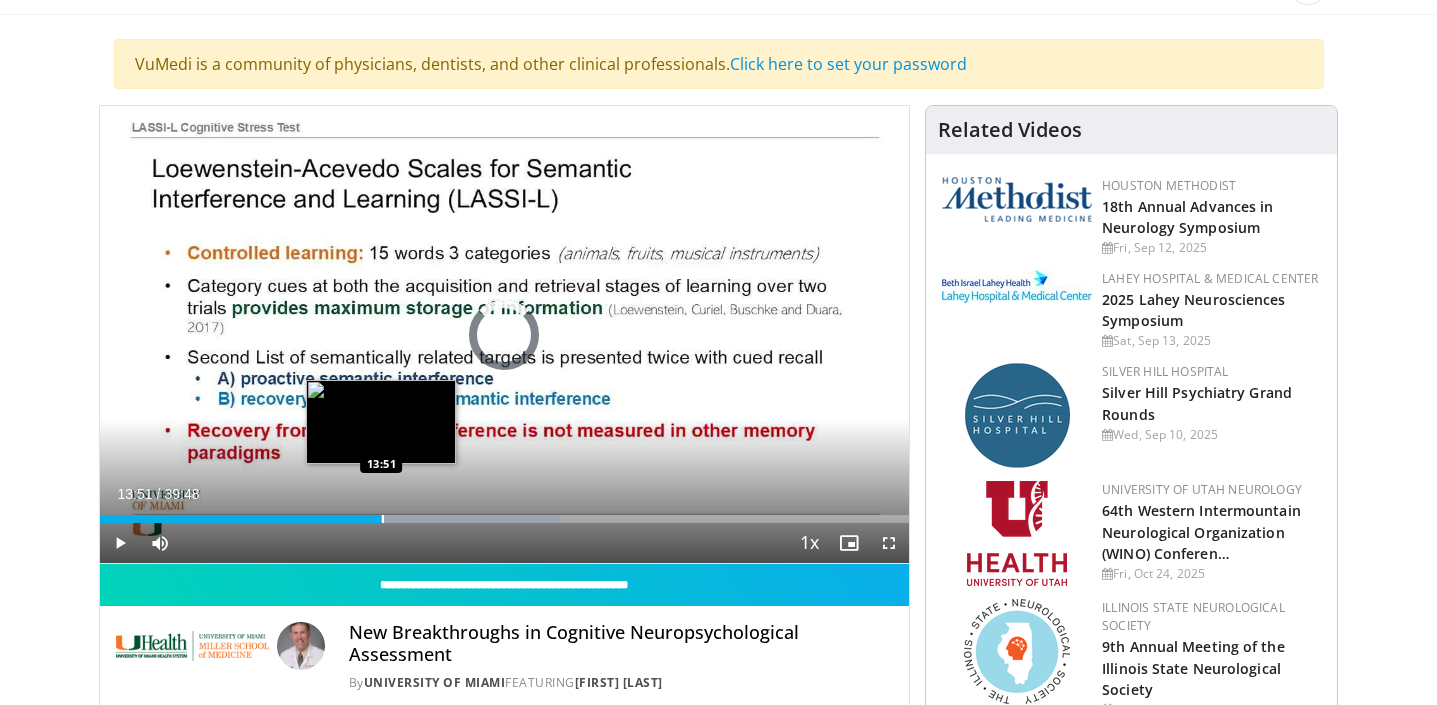 click at bounding box center [383, 519] 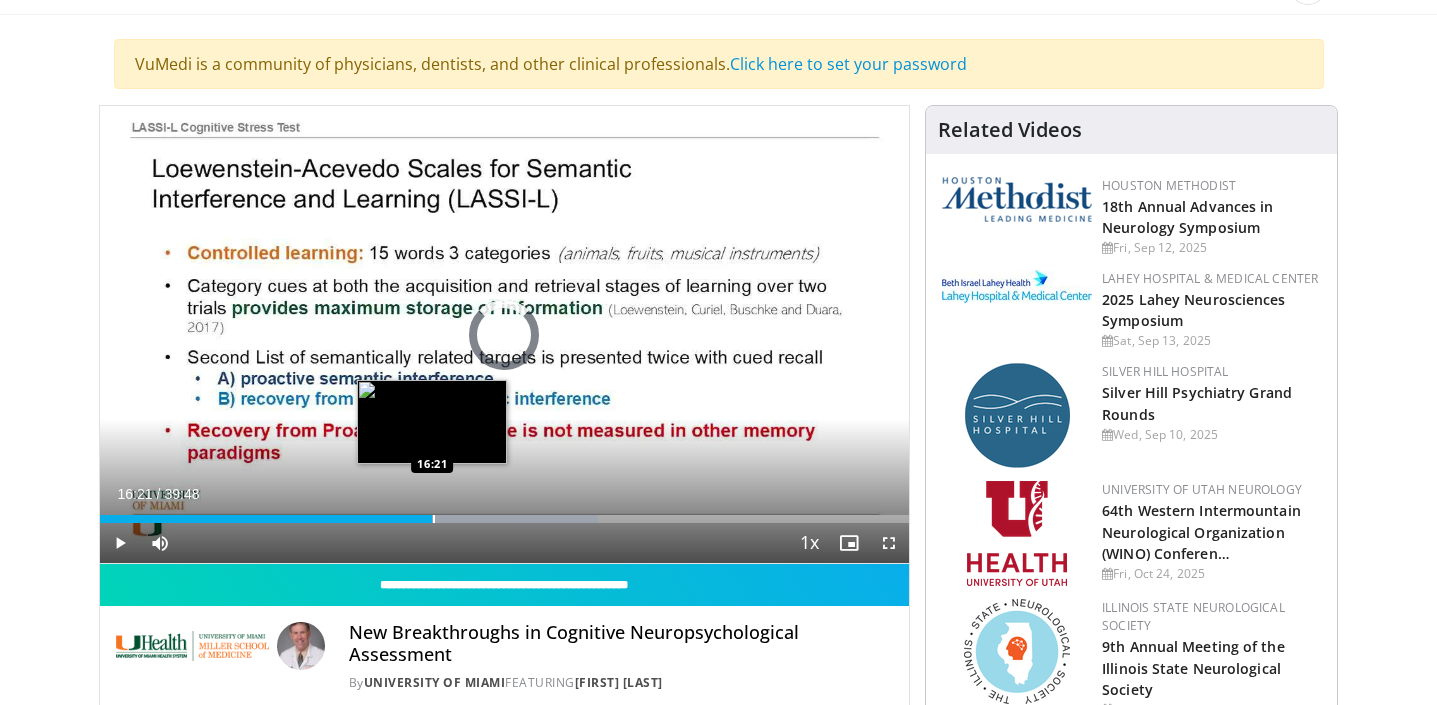 click on "Loaded :  61.62% 16:21 16:21" at bounding box center [505, 513] 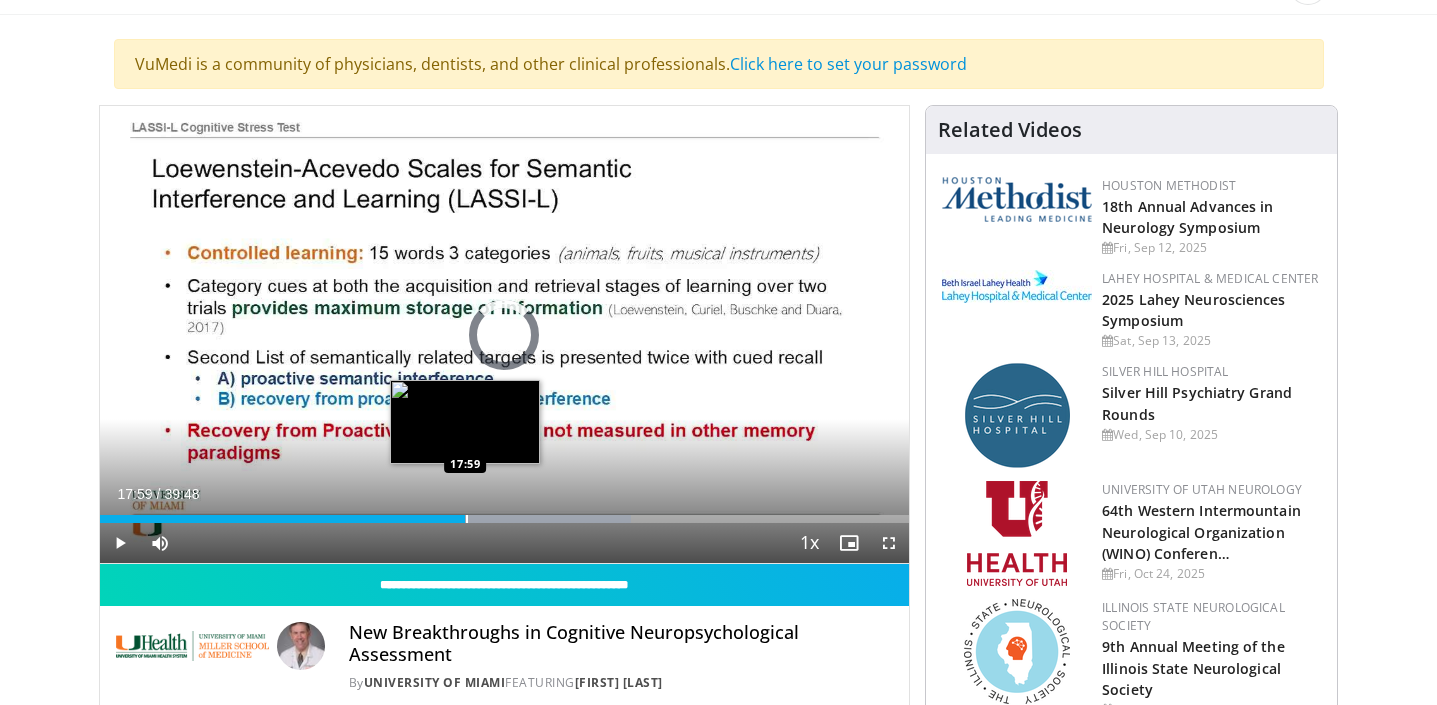 click at bounding box center [467, 519] 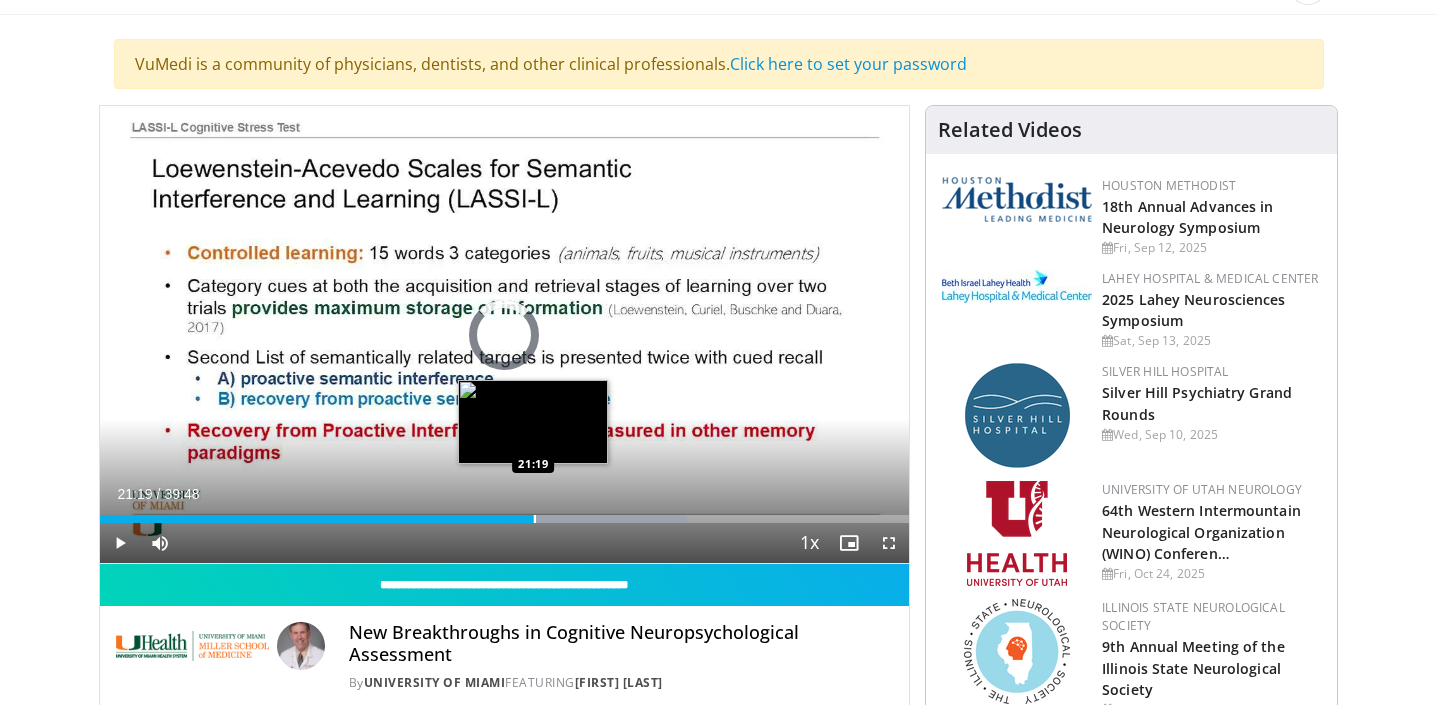 click on "Loaded :  72.52% 21:19 21:19" at bounding box center [505, 513] 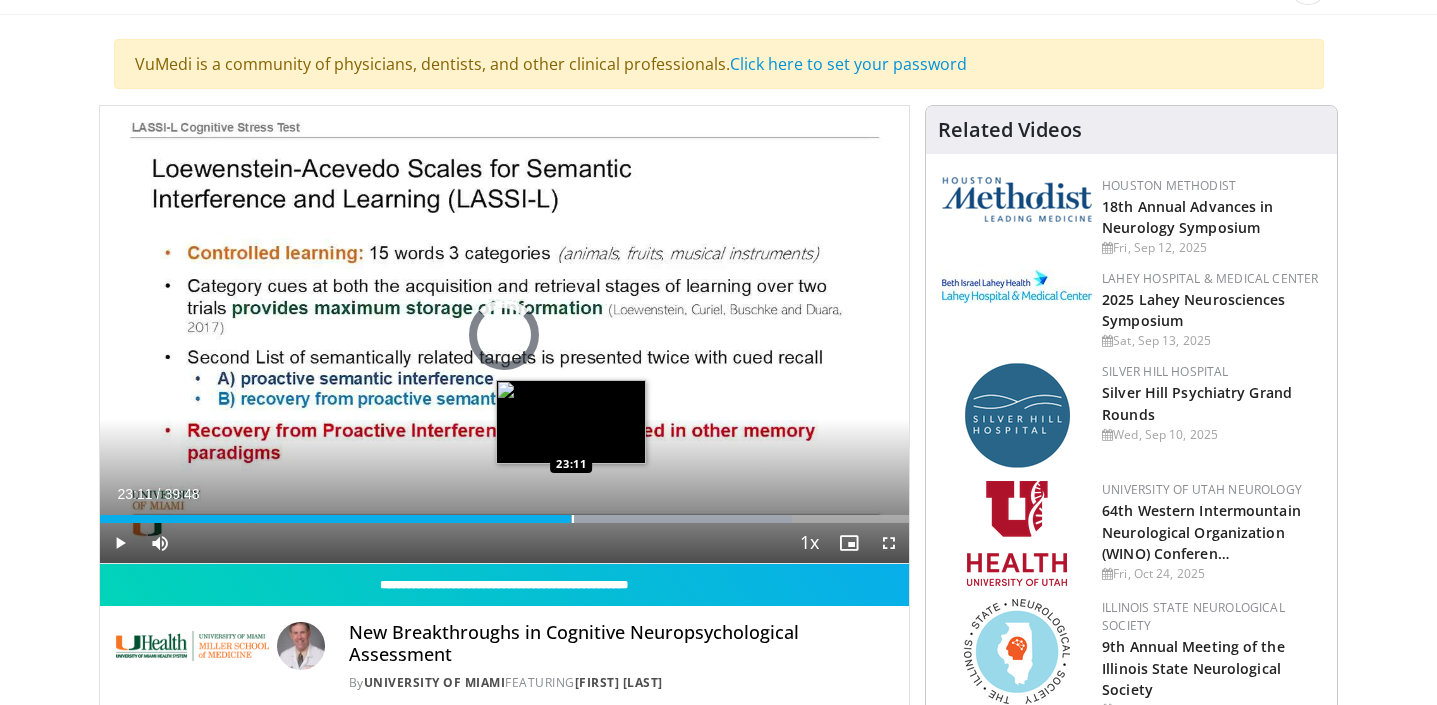 click at bounding box center [573, 519] 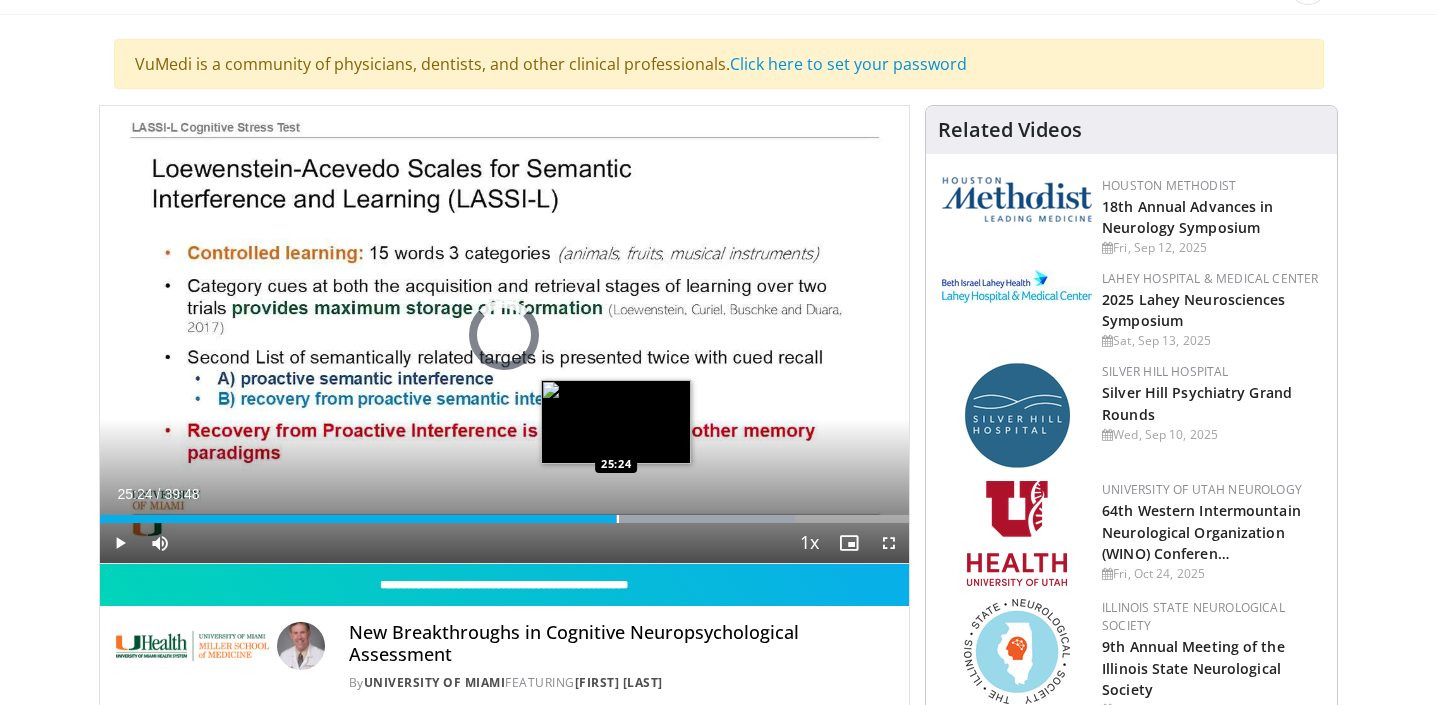 click at bounding box center [618, 519] 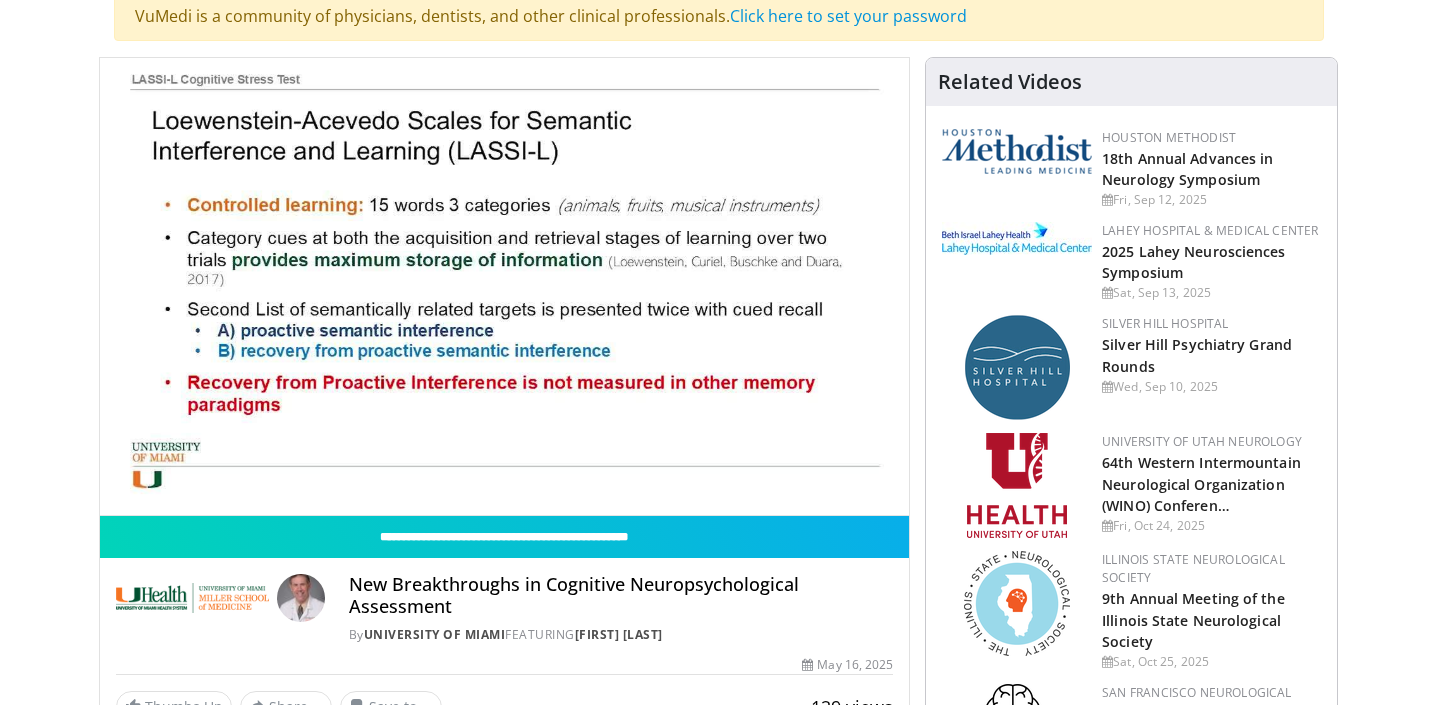 scroll, scrollTop: 163, scrollLeft: 0, axis: vertical 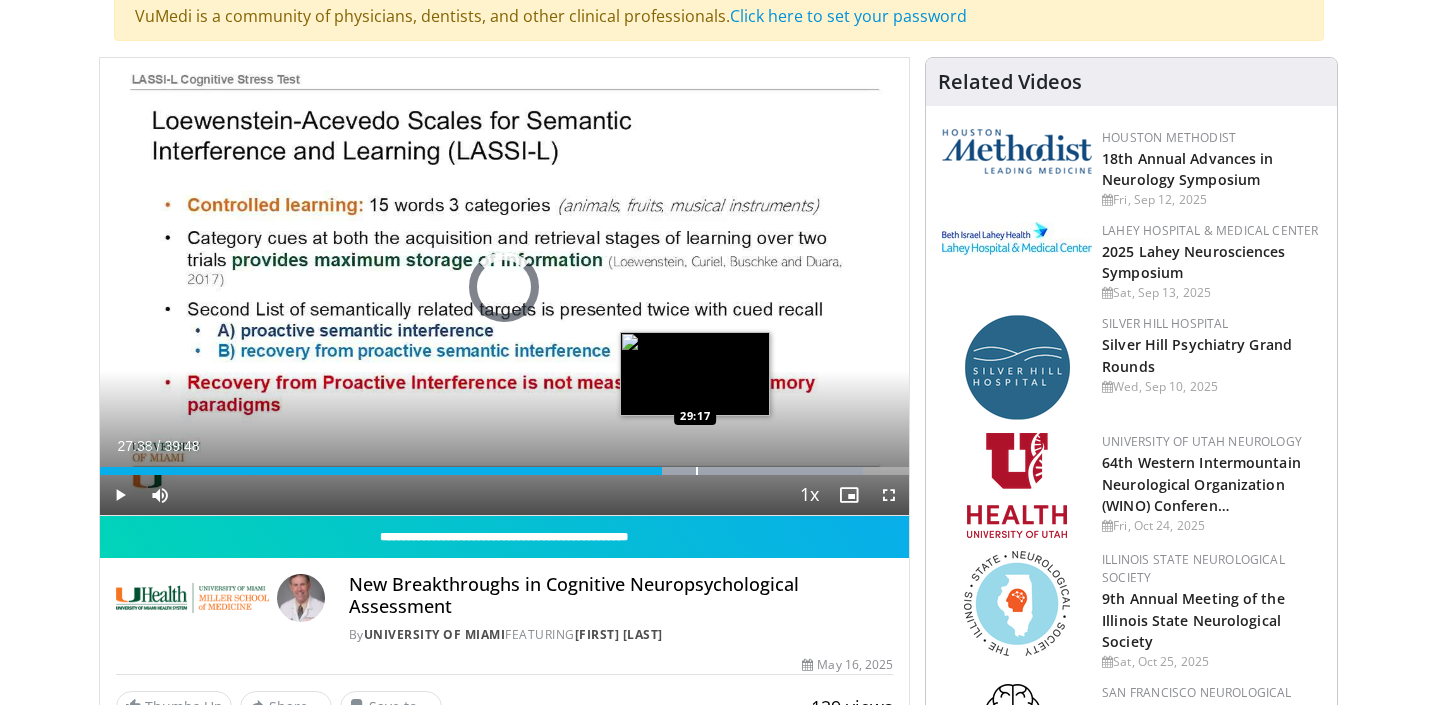click at bounding box center (697, 471) 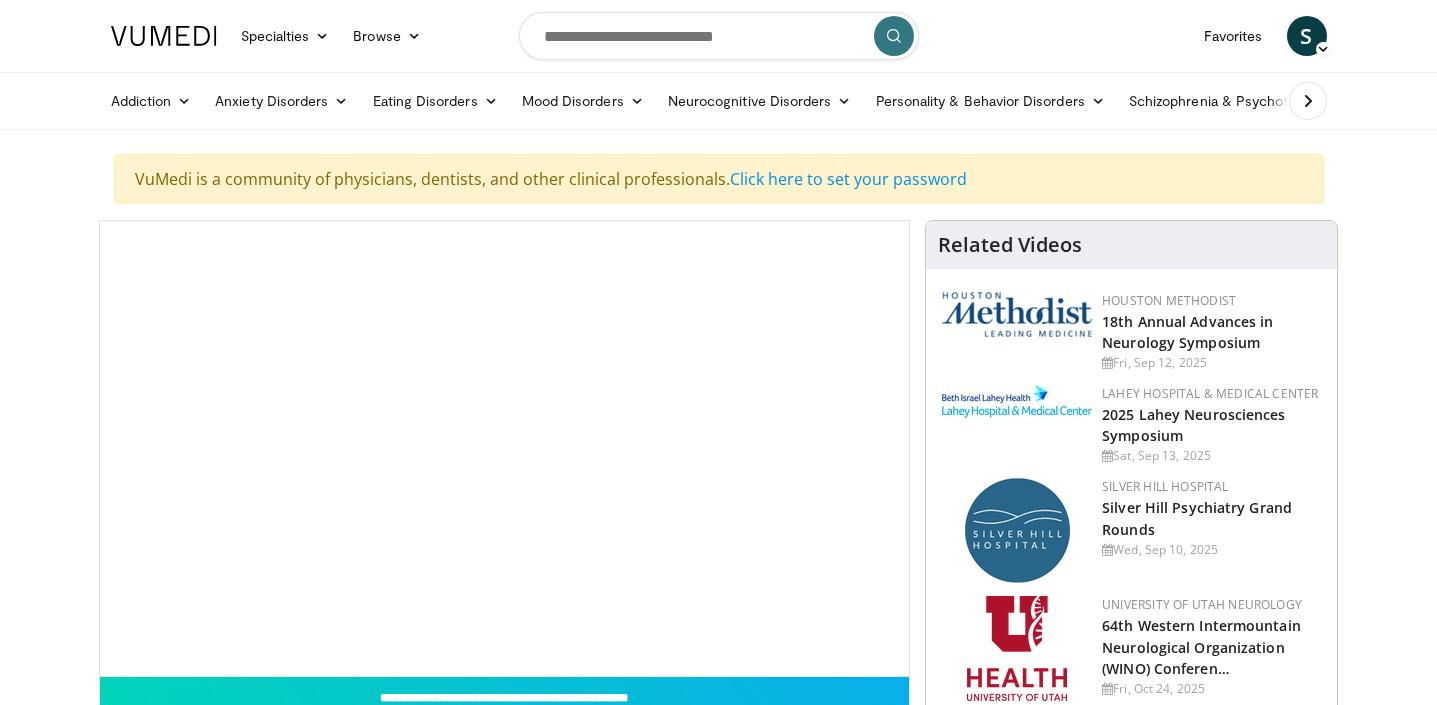 scroll, scrollTop: 0, scrollLeft: 0, axis: both 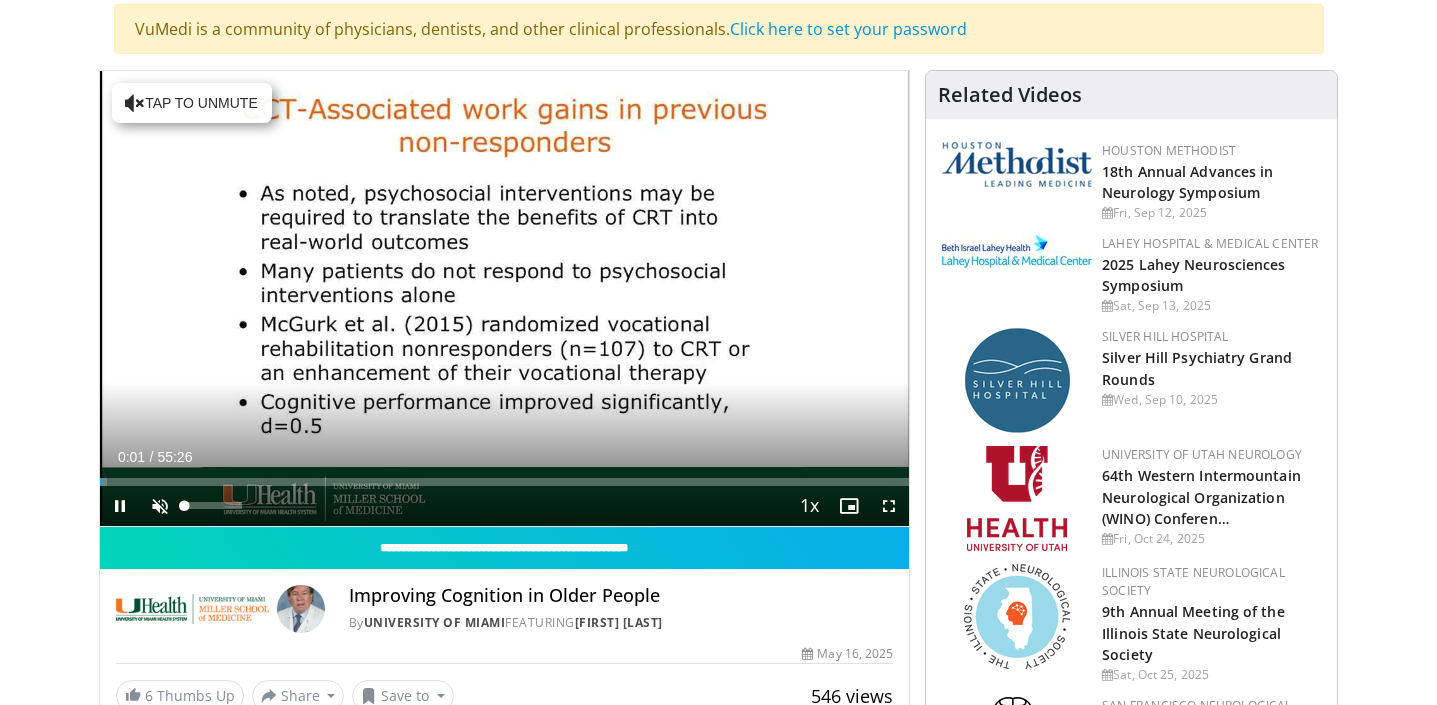 click at bounding box center [160, 506] 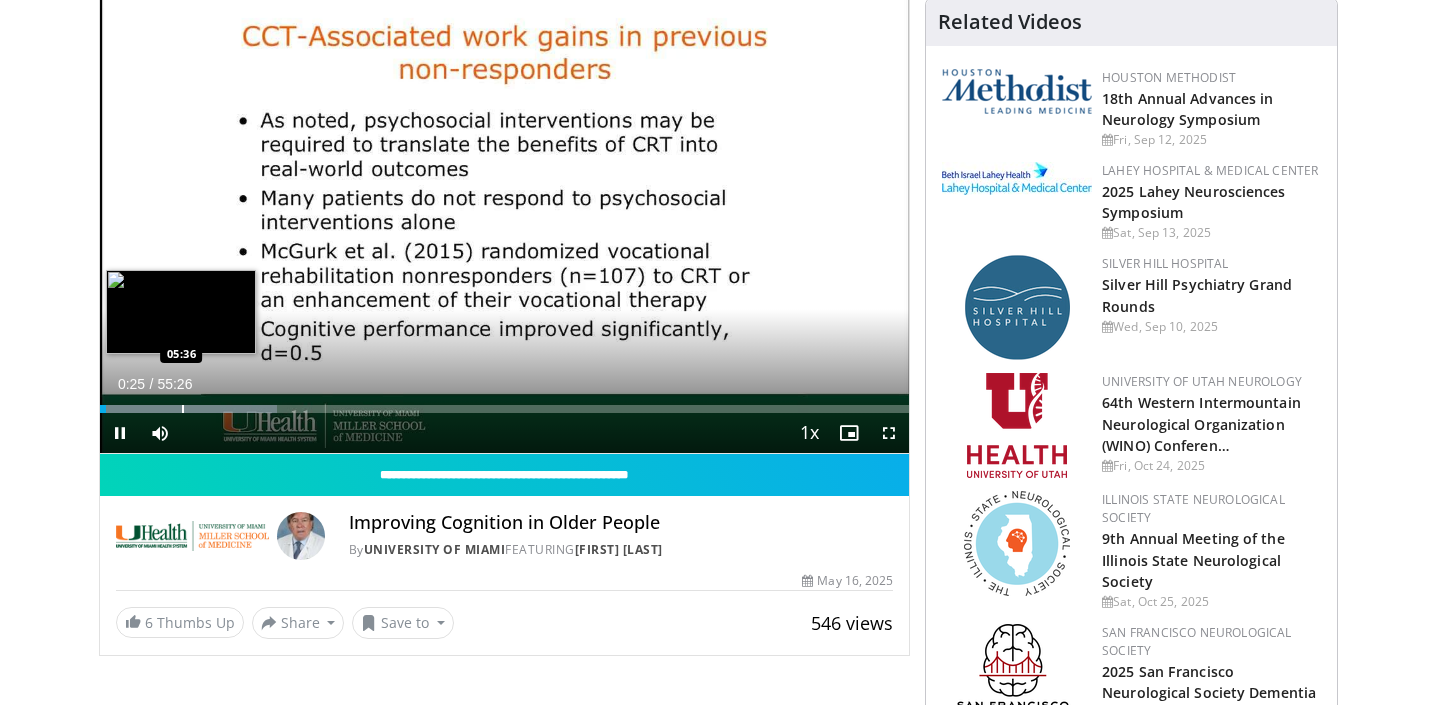 scroll, scrollTop: 222, scrollLeft: 0, axis: vertical 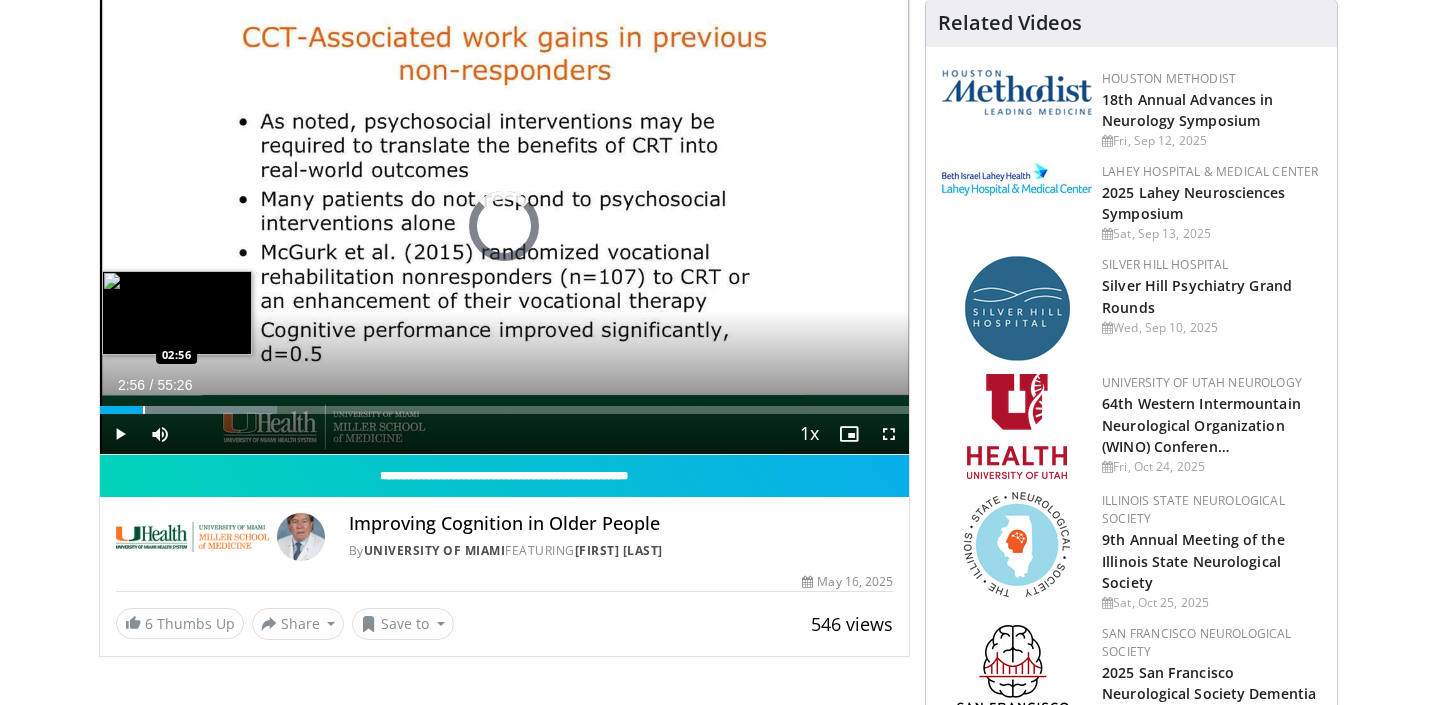 click at bounding box center [144, 410] 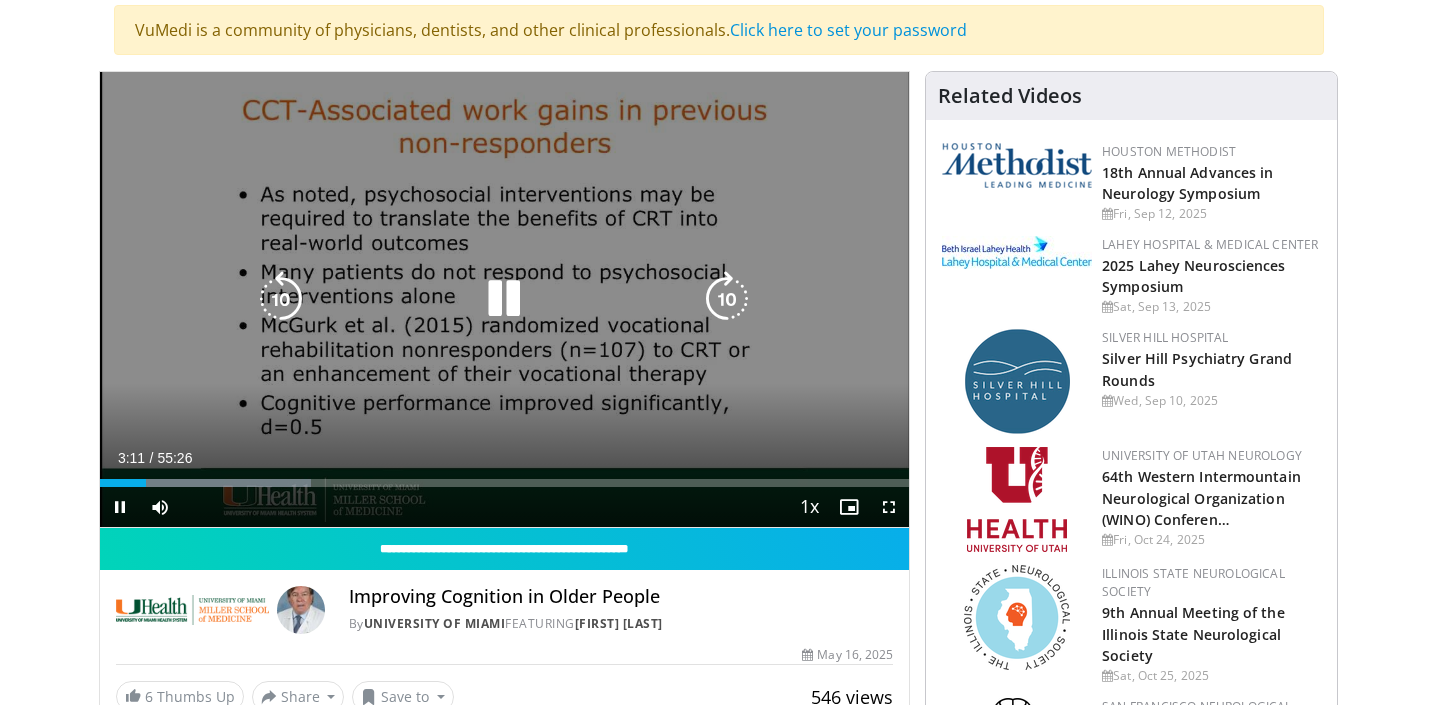 scroll, scrollTop: 155, scrollLeft: 0, axis: vertical 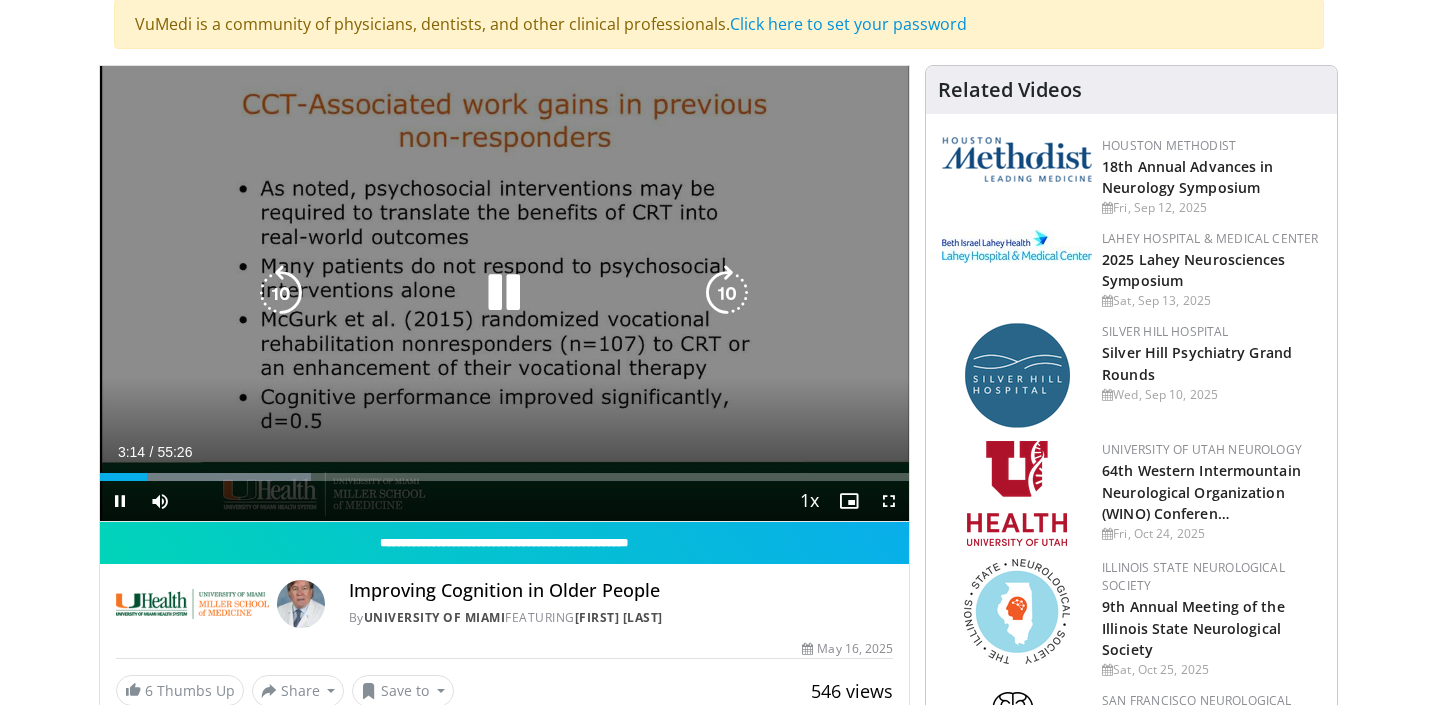 click on "10 seconds
Tap to unmute" at bounding box center [505, 293] 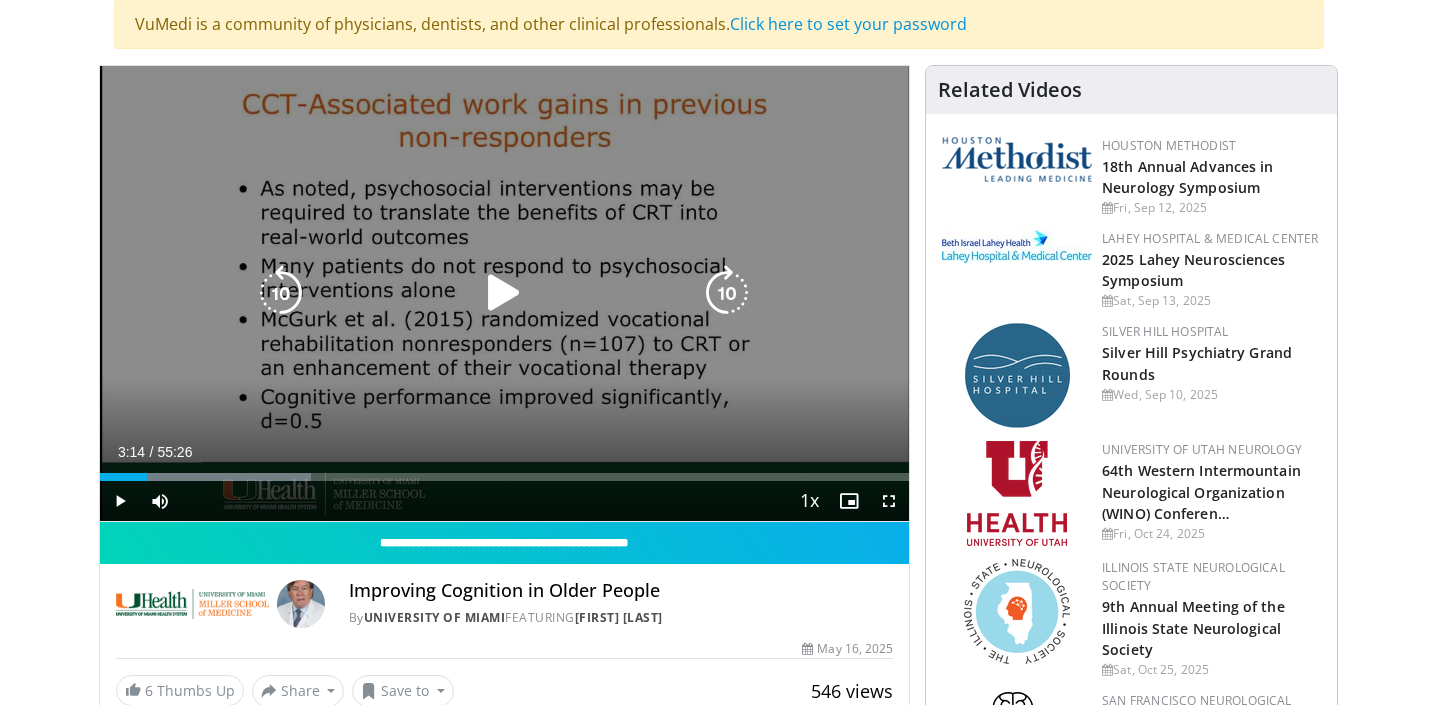 click on "10 seconds
Tap to unmute" at bounding box center [505, 293] 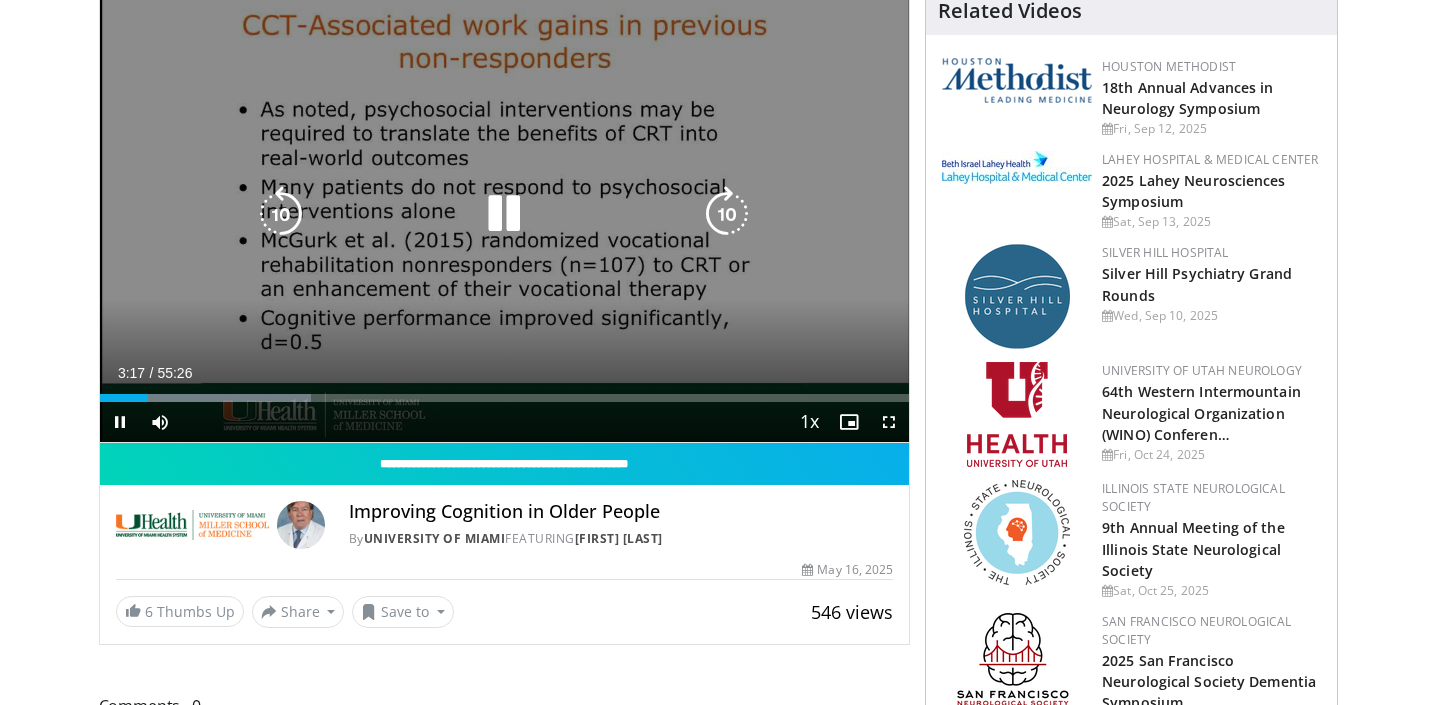 scroll, scrollTop: 248, scrollLeft: 0, axis: vertical 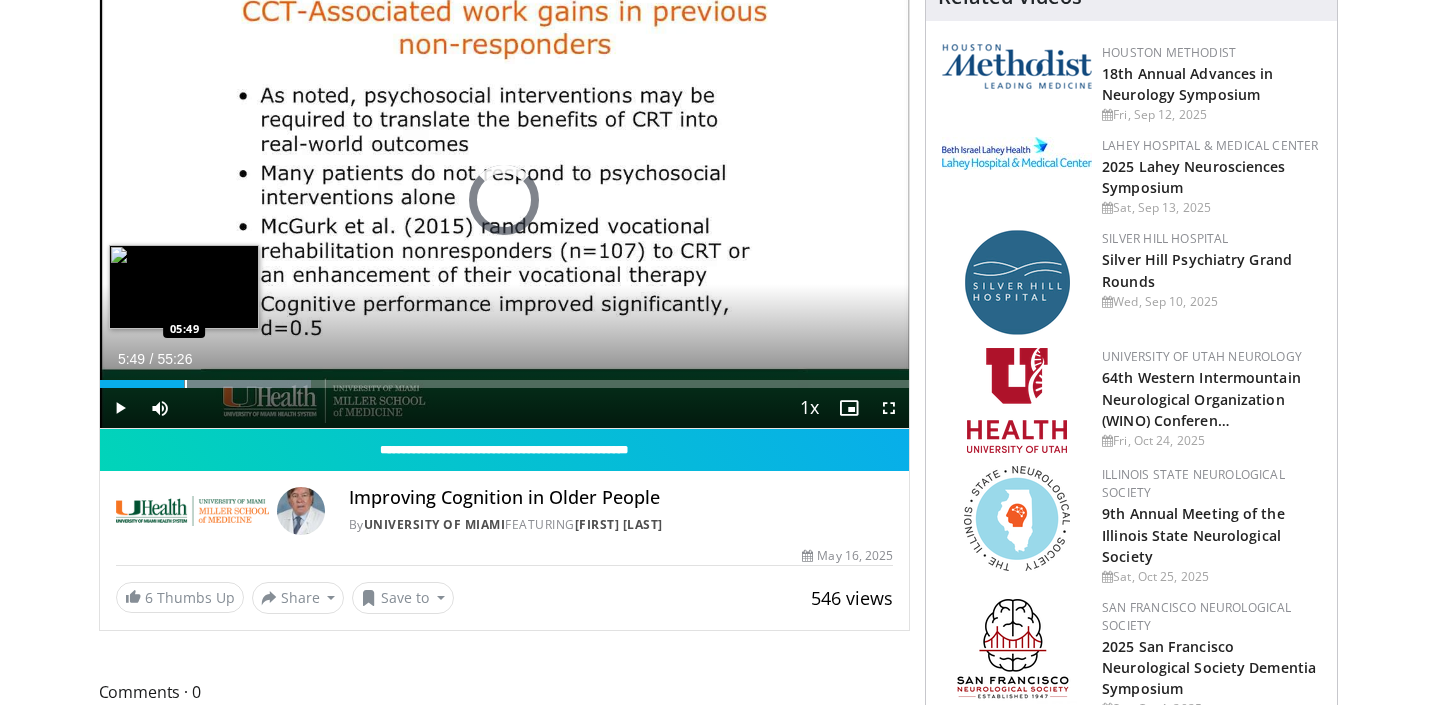 click at bounding box center [186, 384] 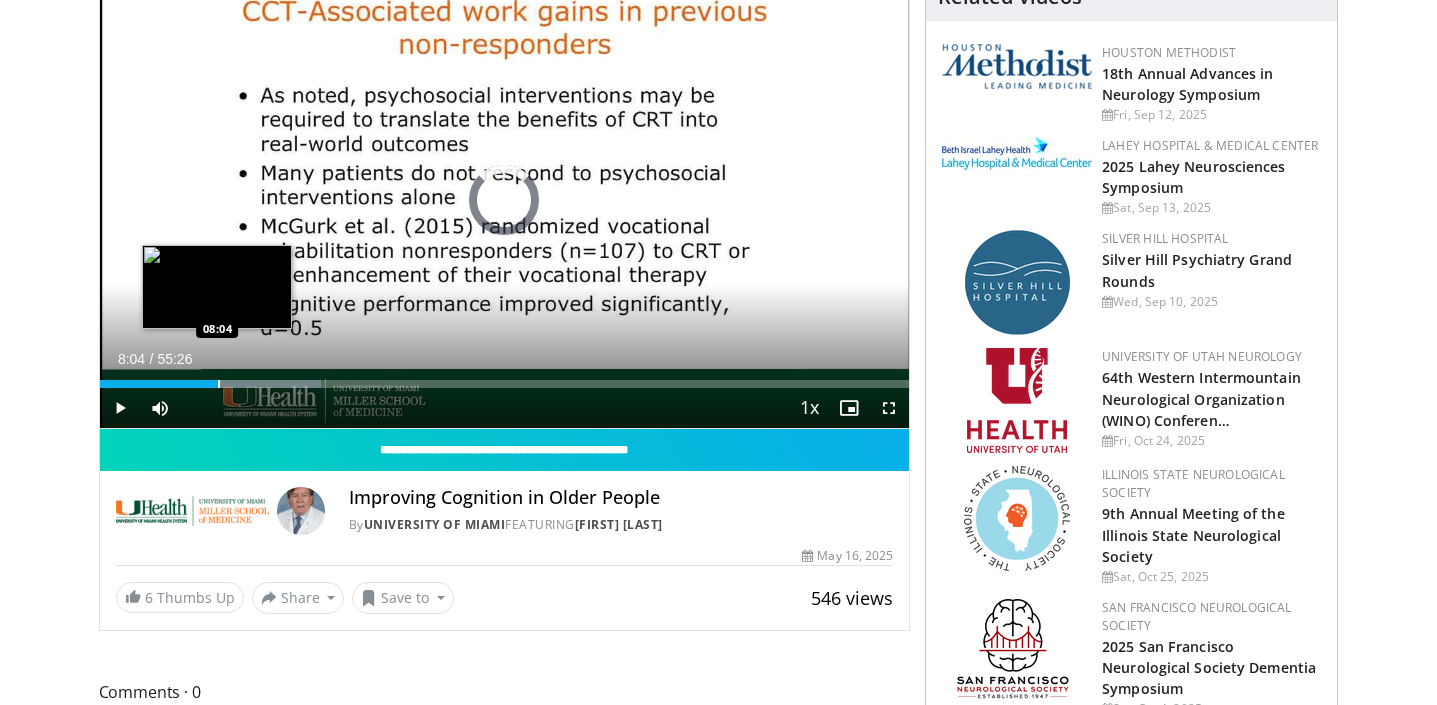 click at bounding box center (219, 384) 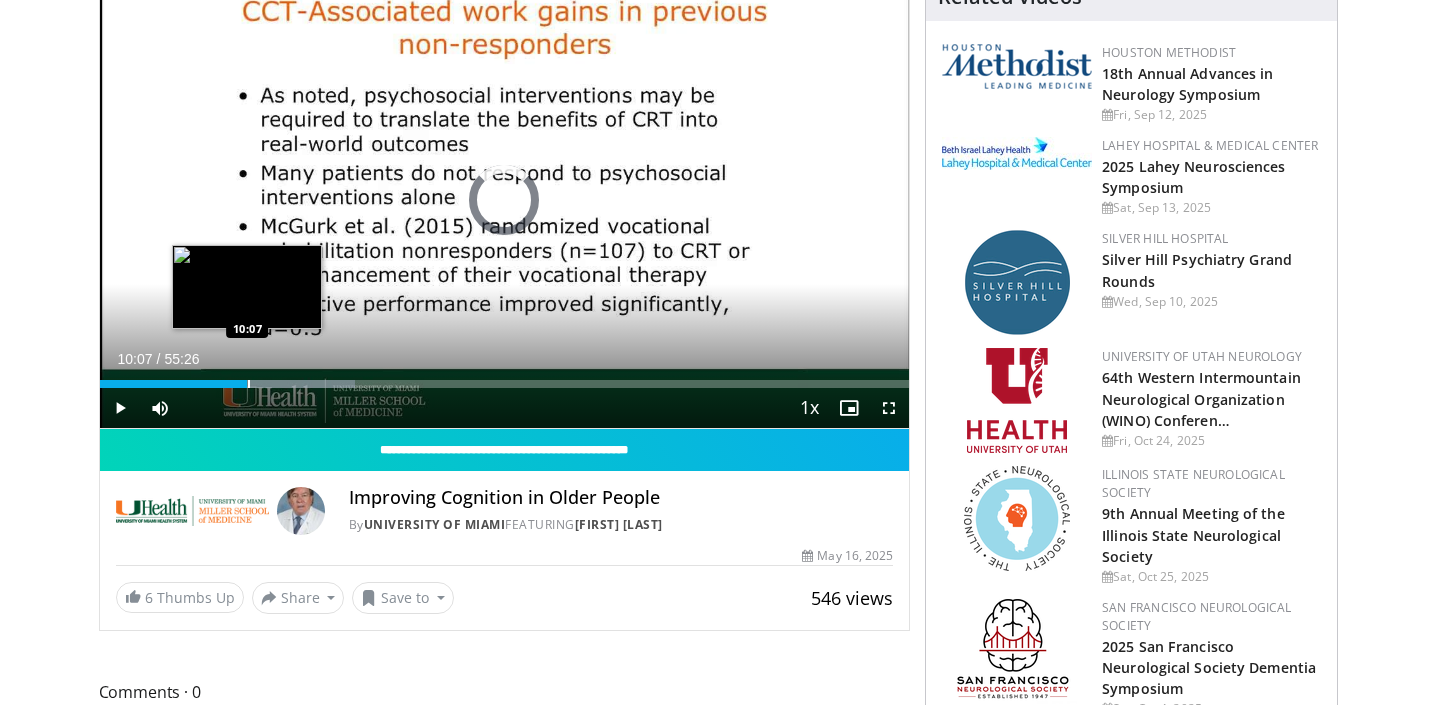 click at bounding box center (249, 384) 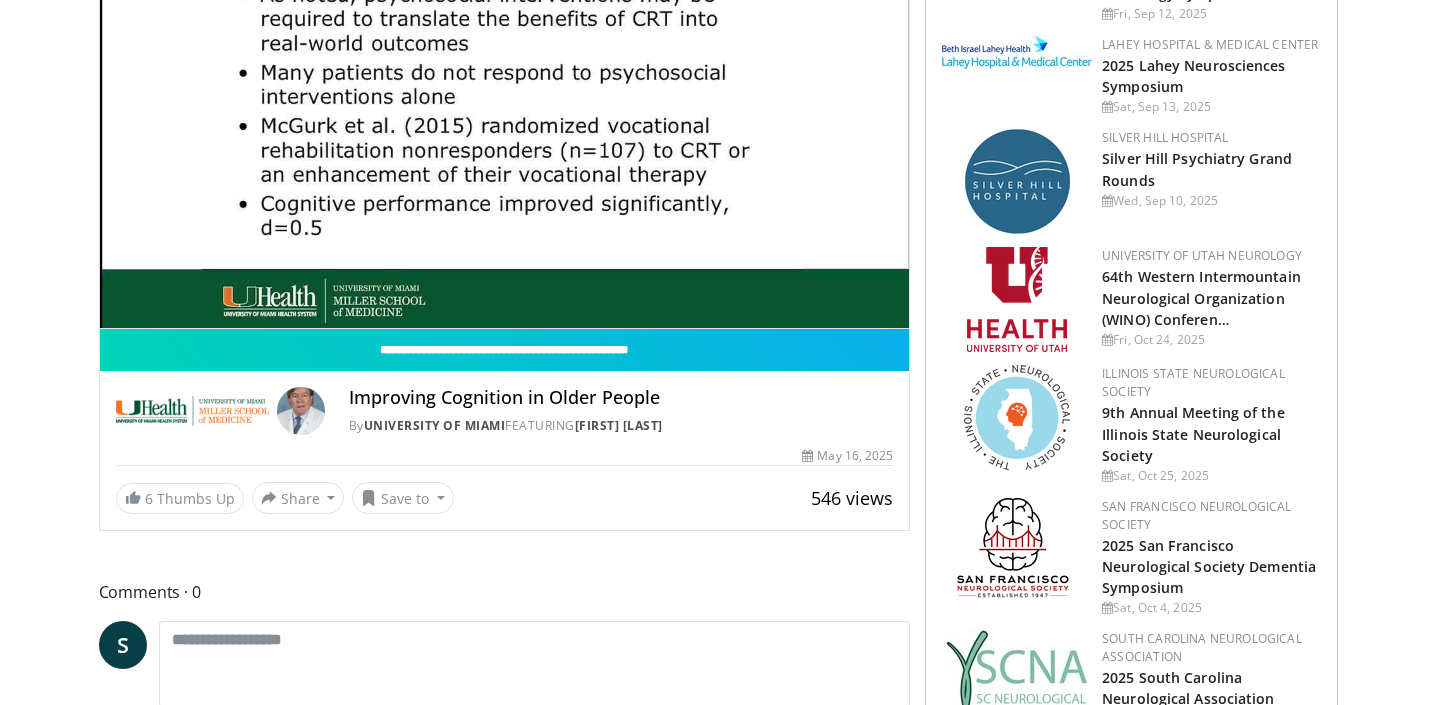 scroll, scrollTop: 198, scrollLeft: 0, axis: vertical 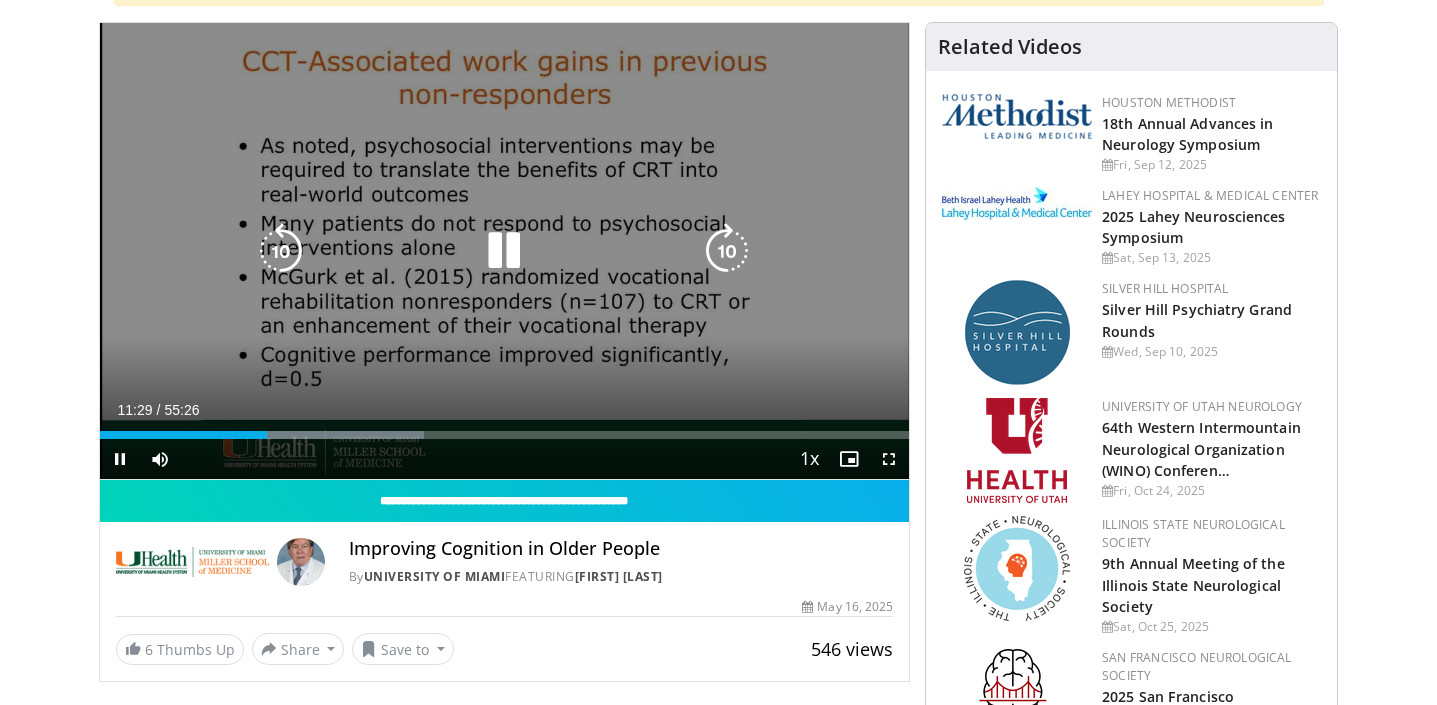 click on "**********" at bounding box center (505, 251) 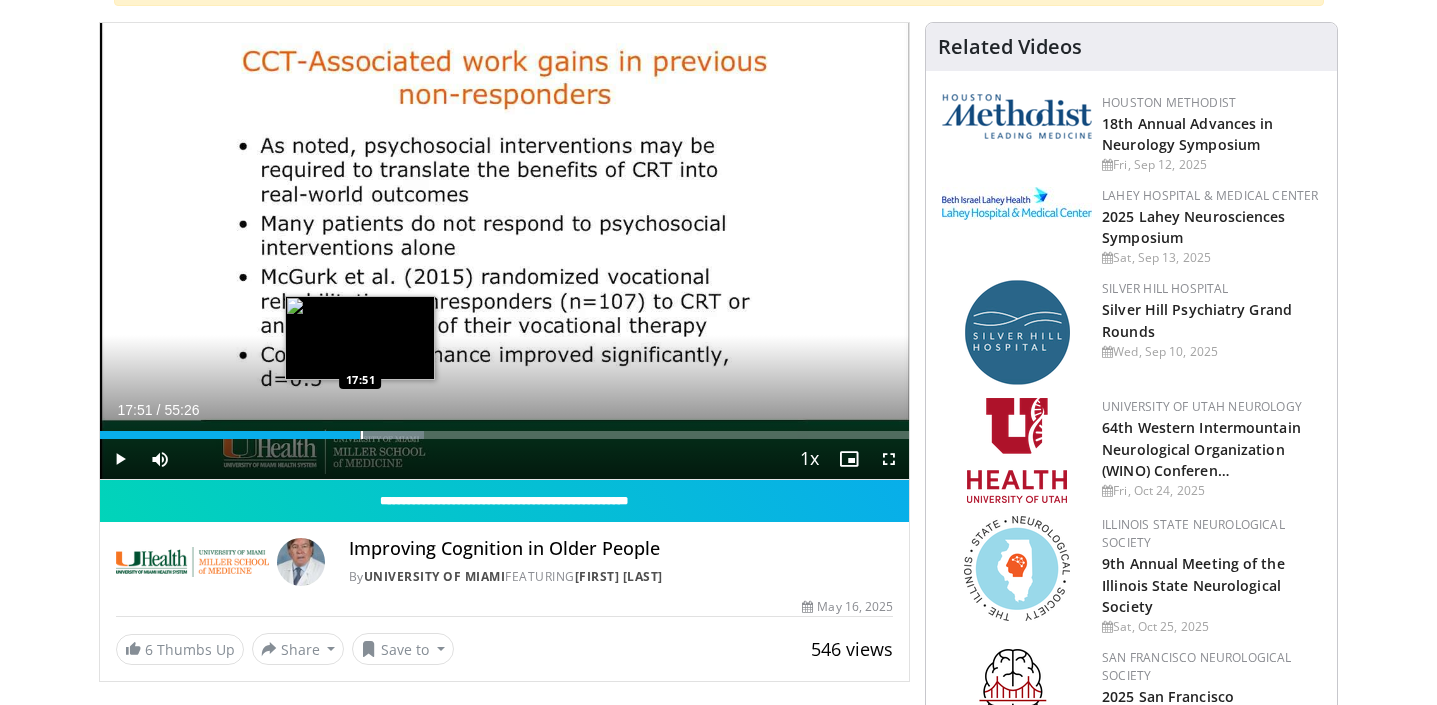 click at bounding box center [362, 435] 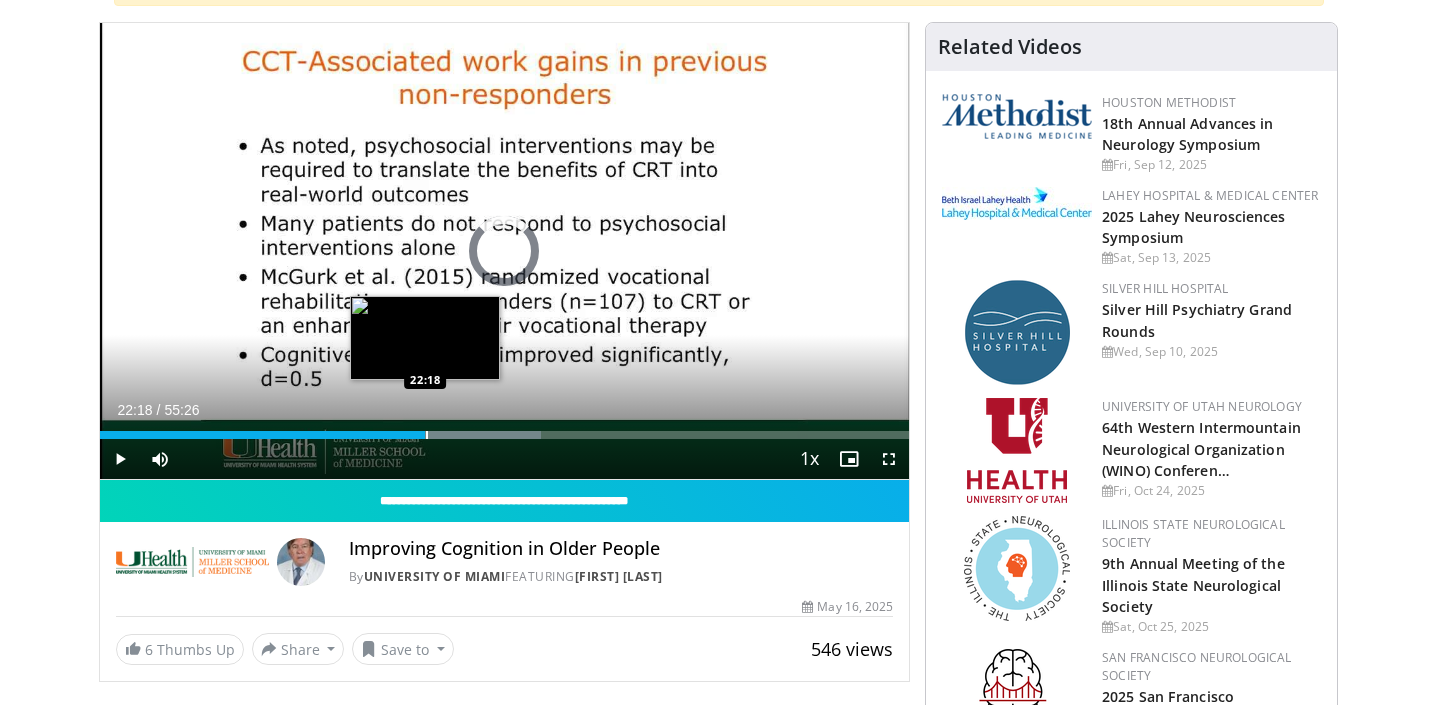 click on "Loaded :  54.47% 22:18 22:18" at bounding box center (505, 429) 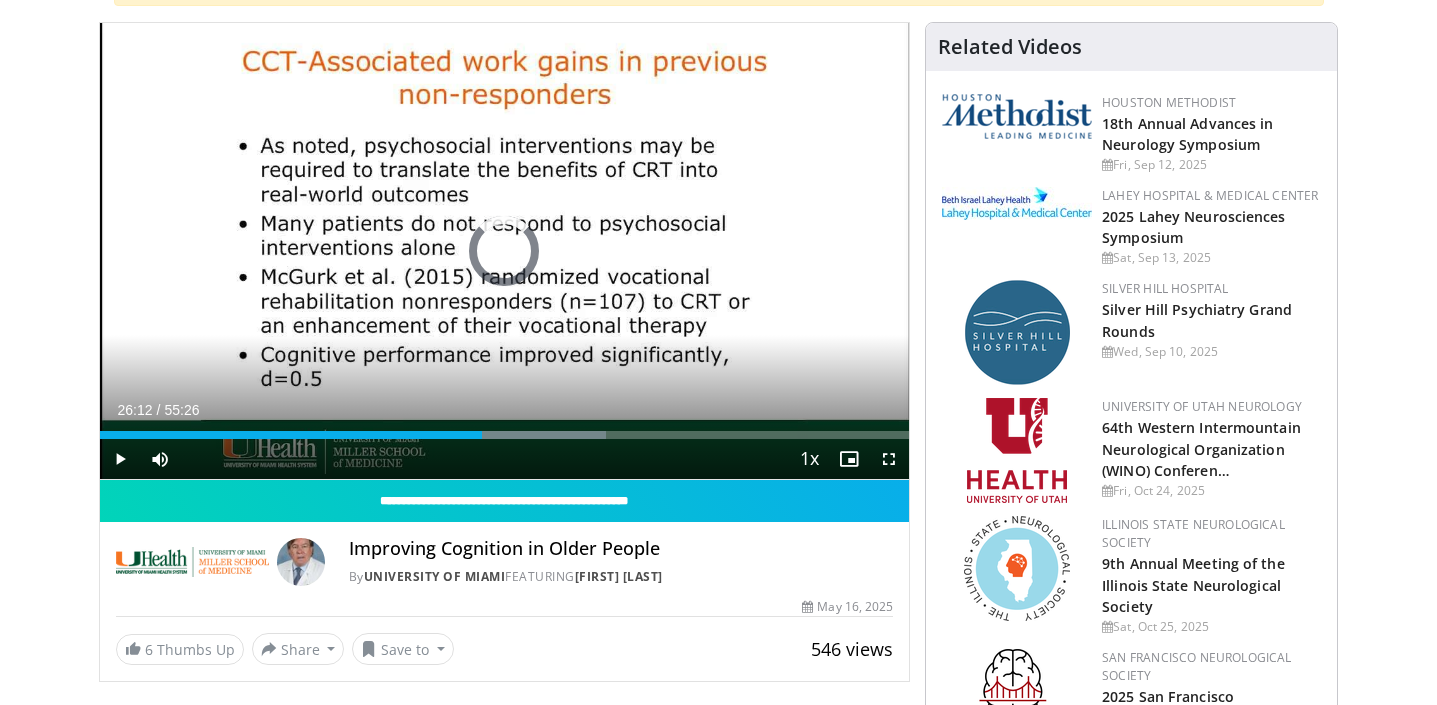 click at bounding box center (484, 435) 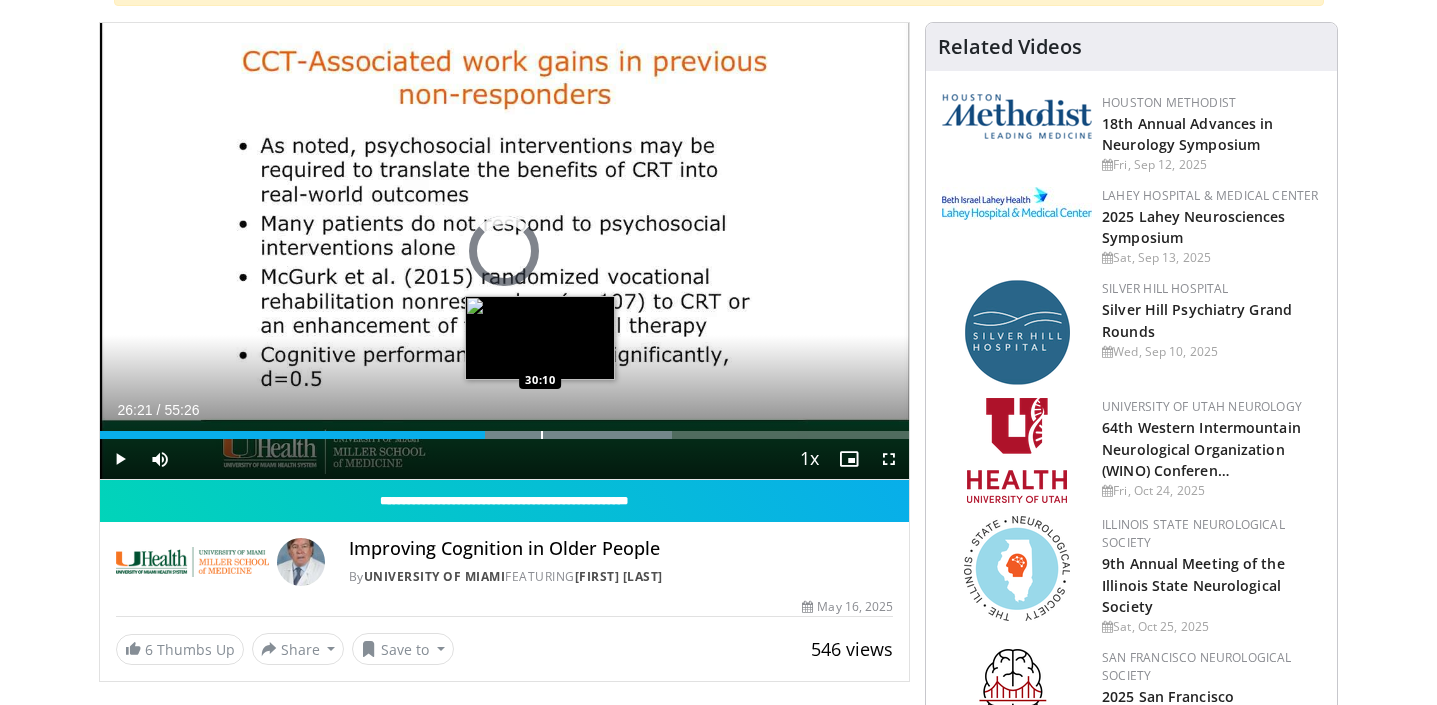 click at bounding box center [542, 435] 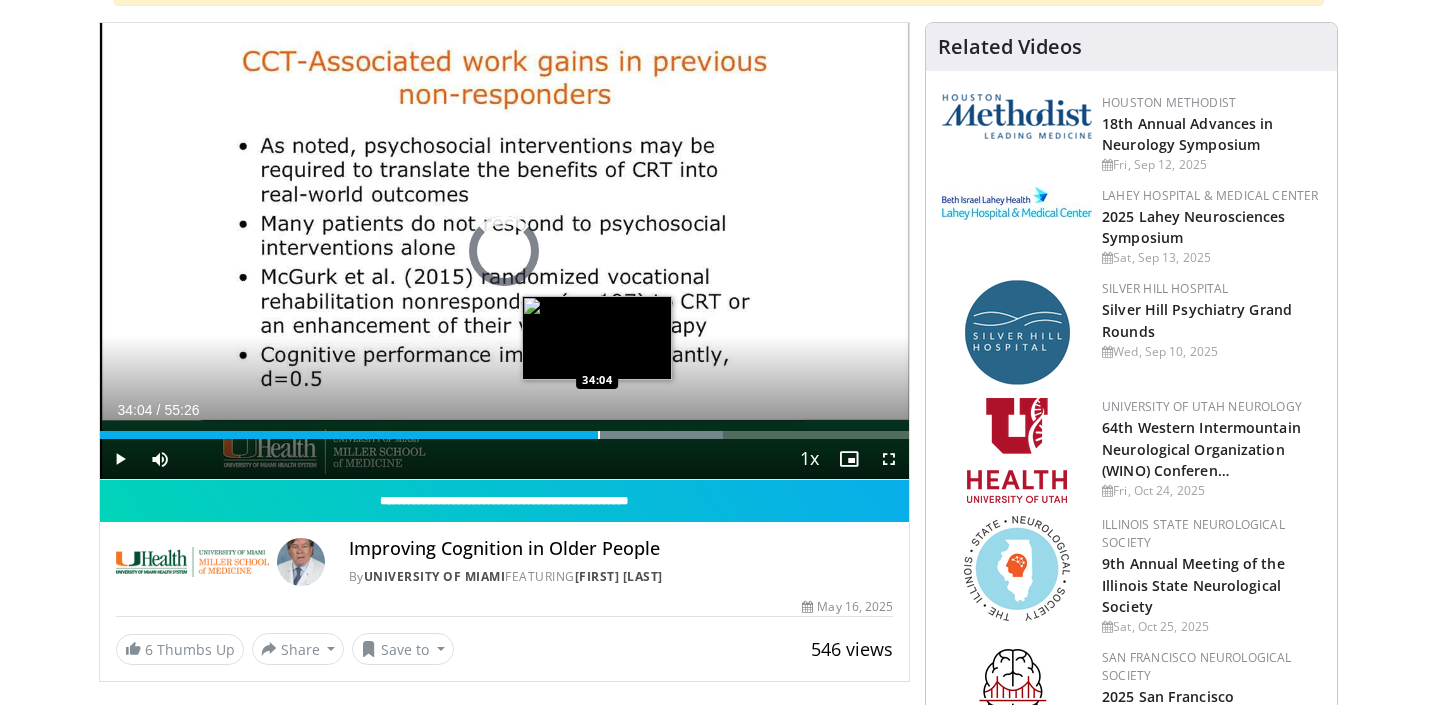 click at bounding box center [599, 435] 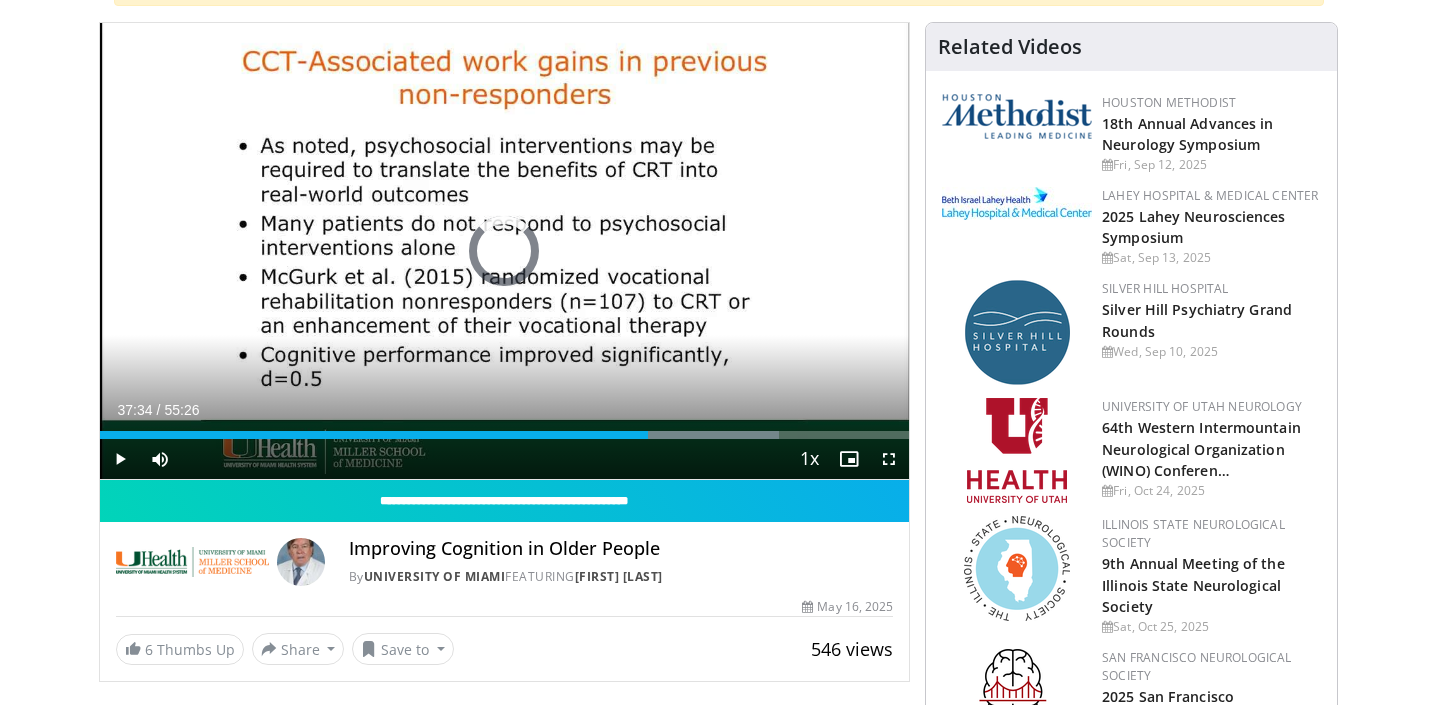 click at bounding box center (649, 435) 